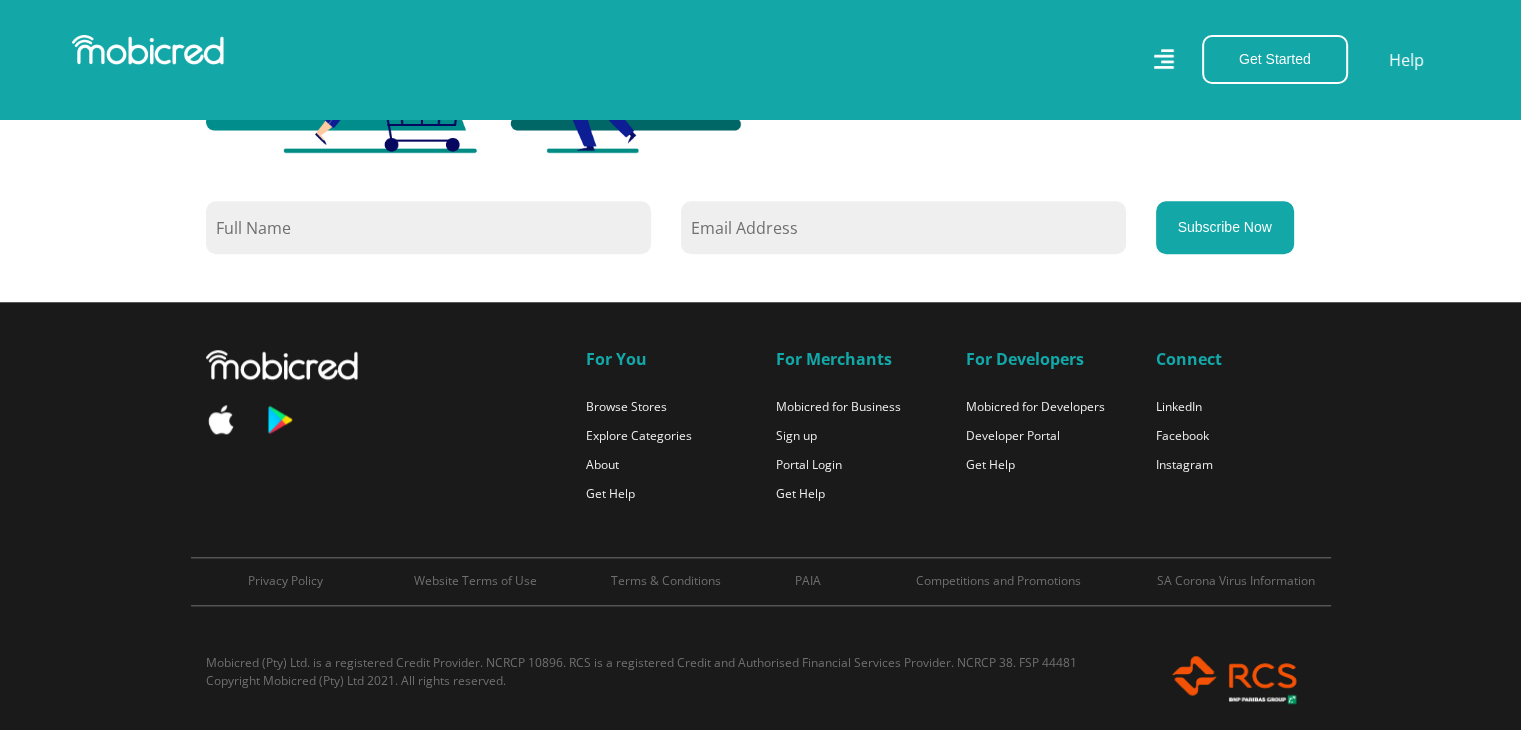 scroll, scrollTop: 1829, scrollLeft: 0, axis: vertical 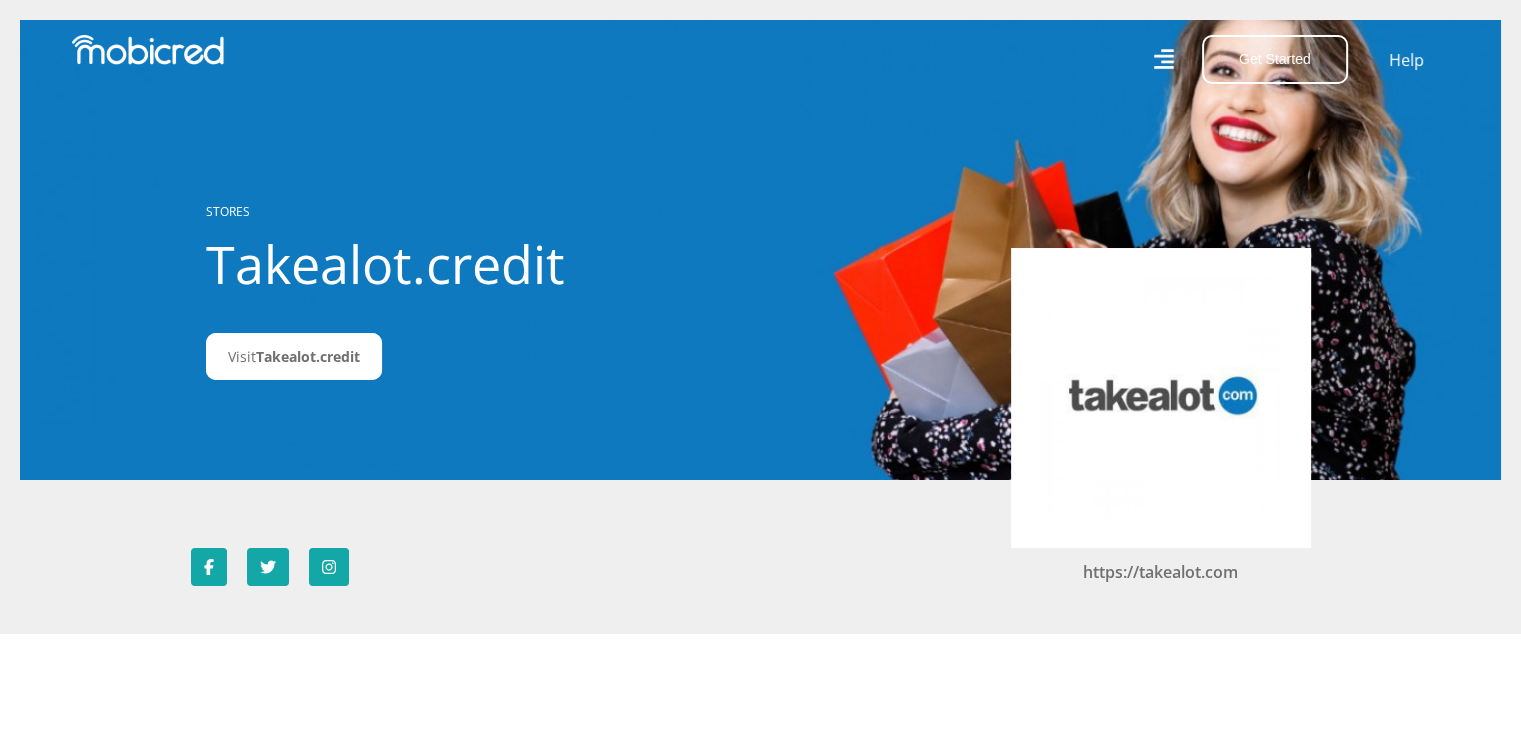click 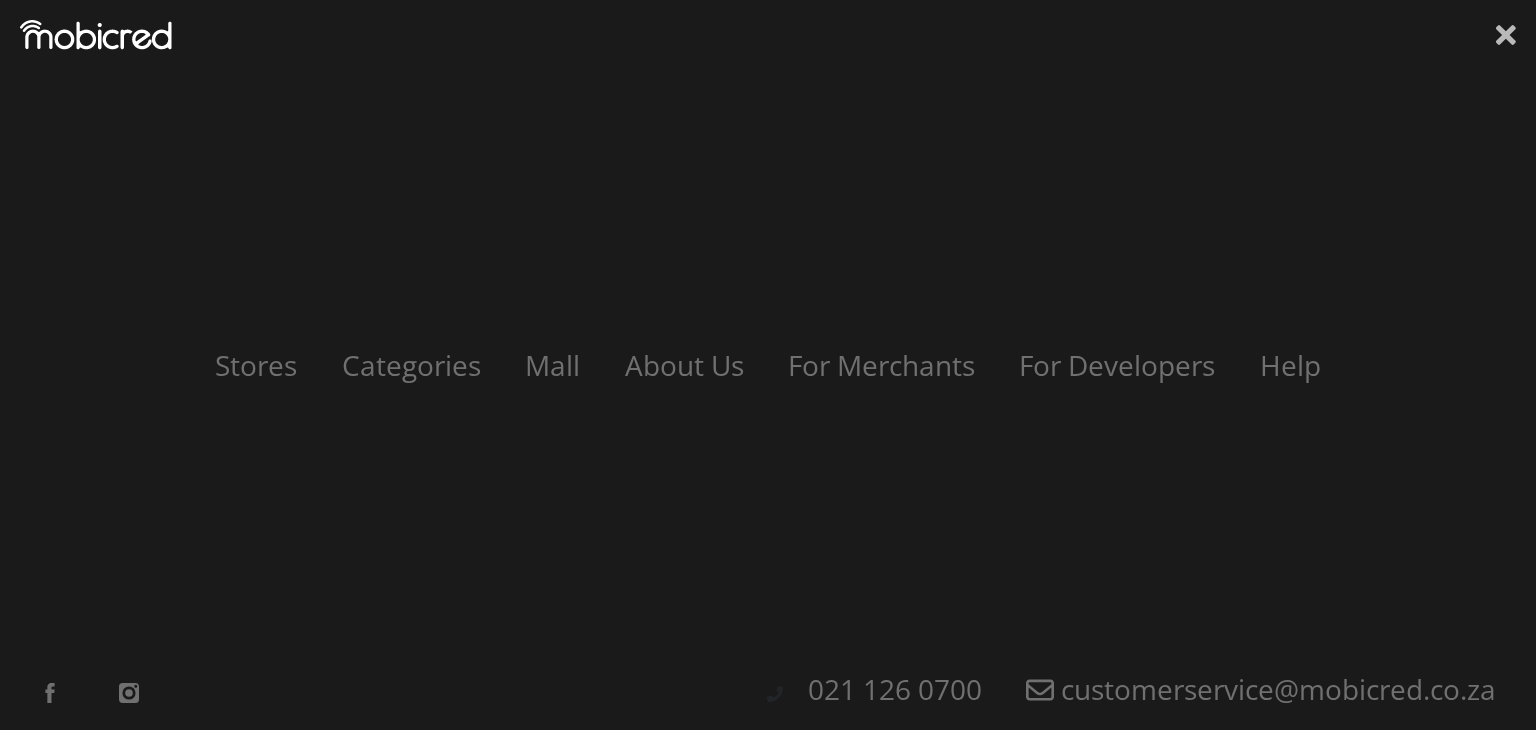 click 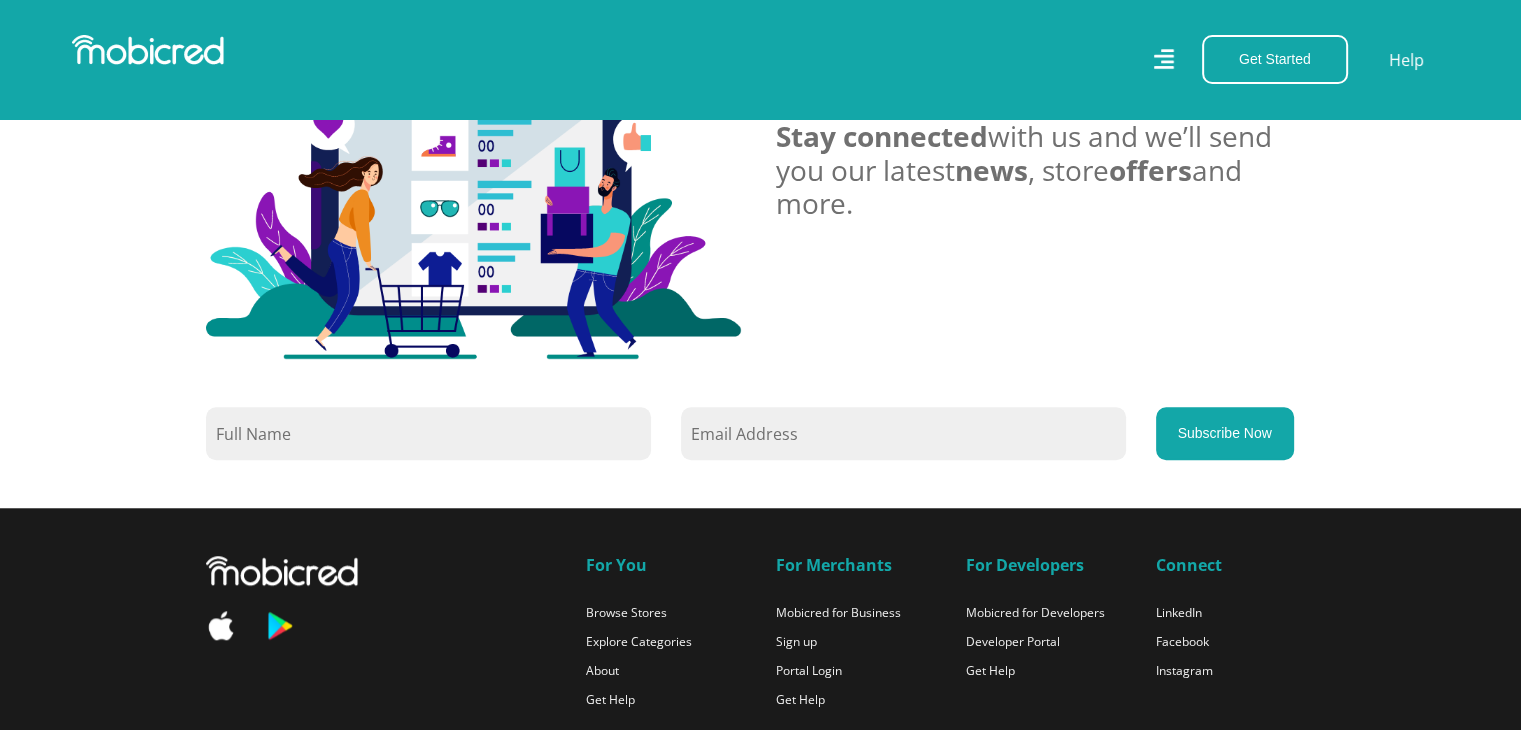 scroll, scrollTop: 1829, scrollLeft: 0, axis: vertical 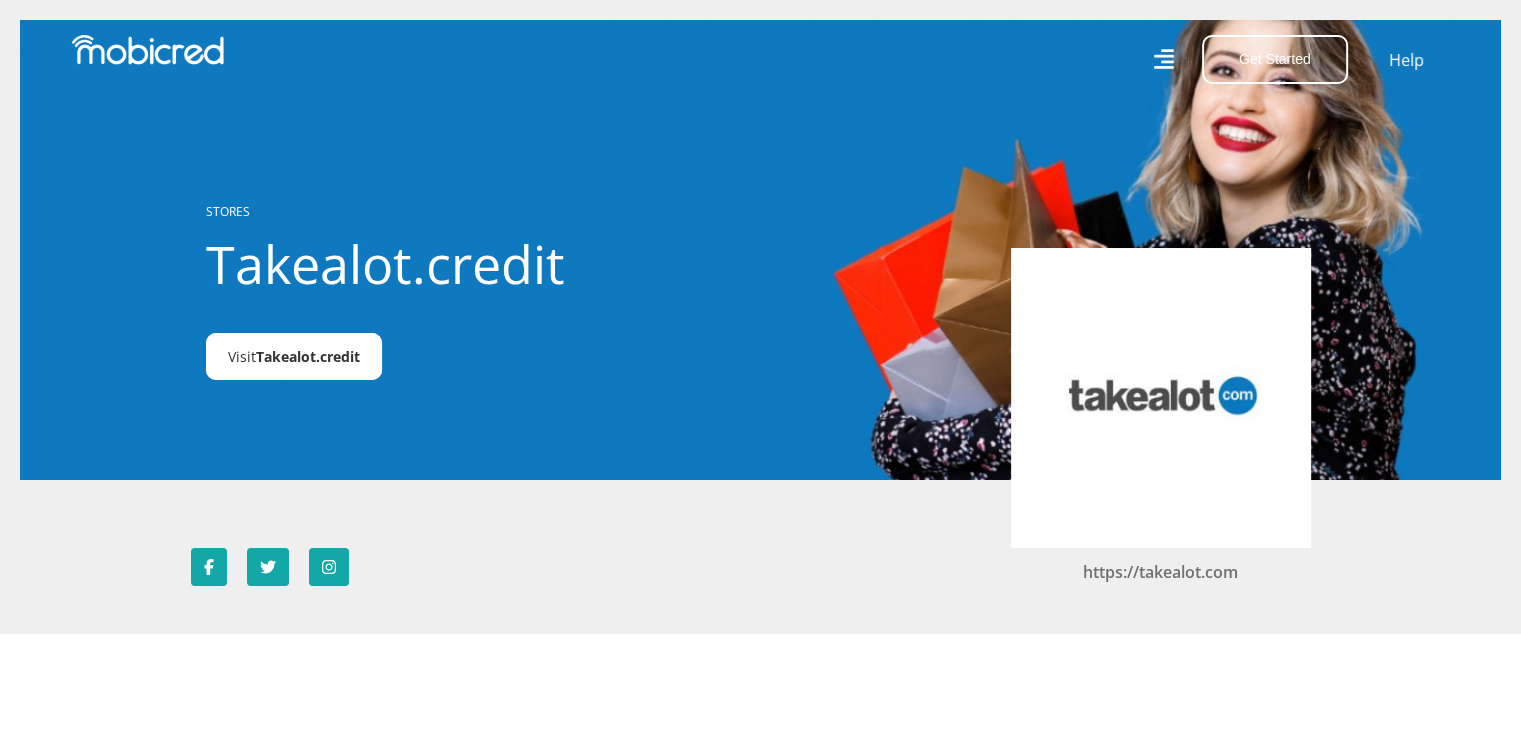 click on "Visit  Takealot.credit" at bounding box center [294, 356] 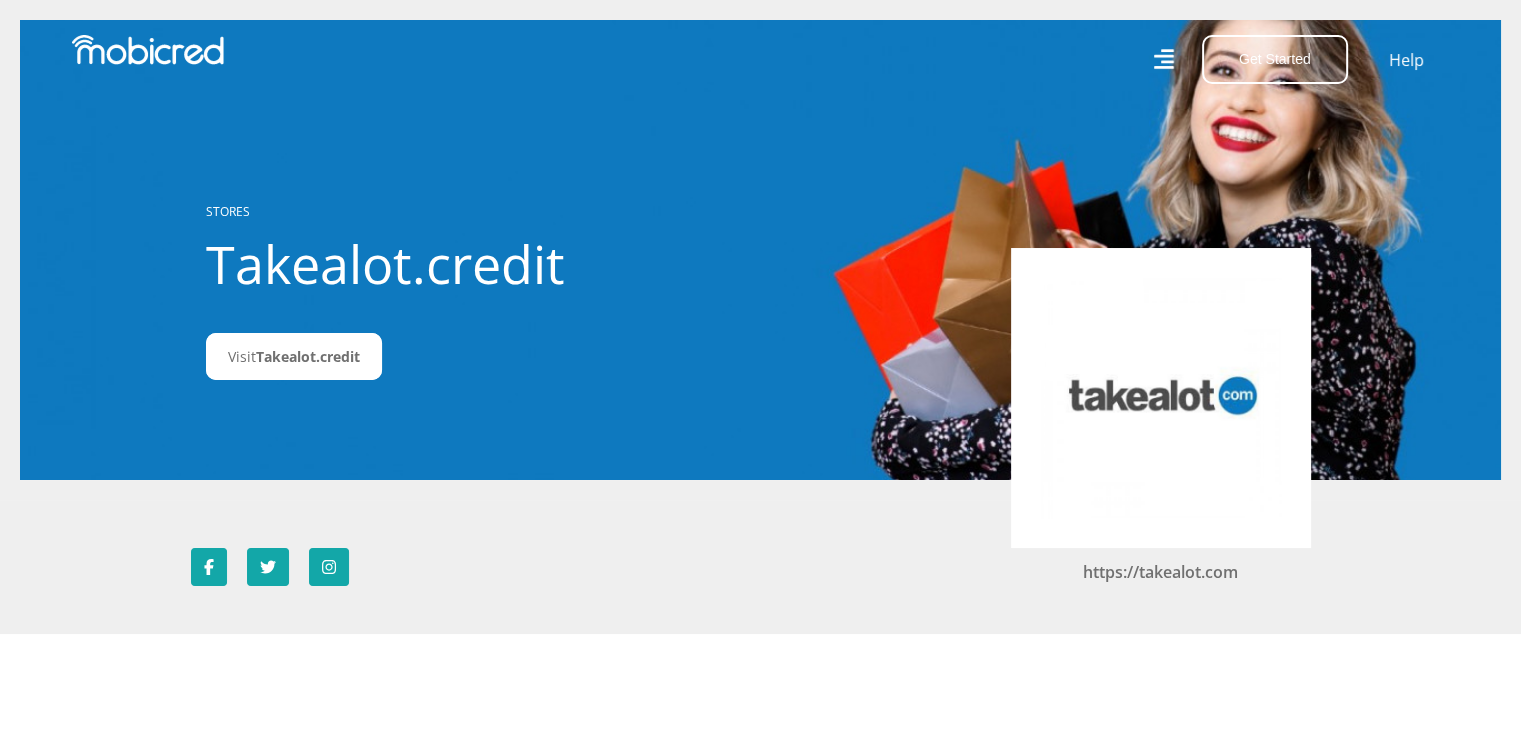 click on "Get Started
Open an Account
Account Holder Login" at bounding box center (1269, 59) 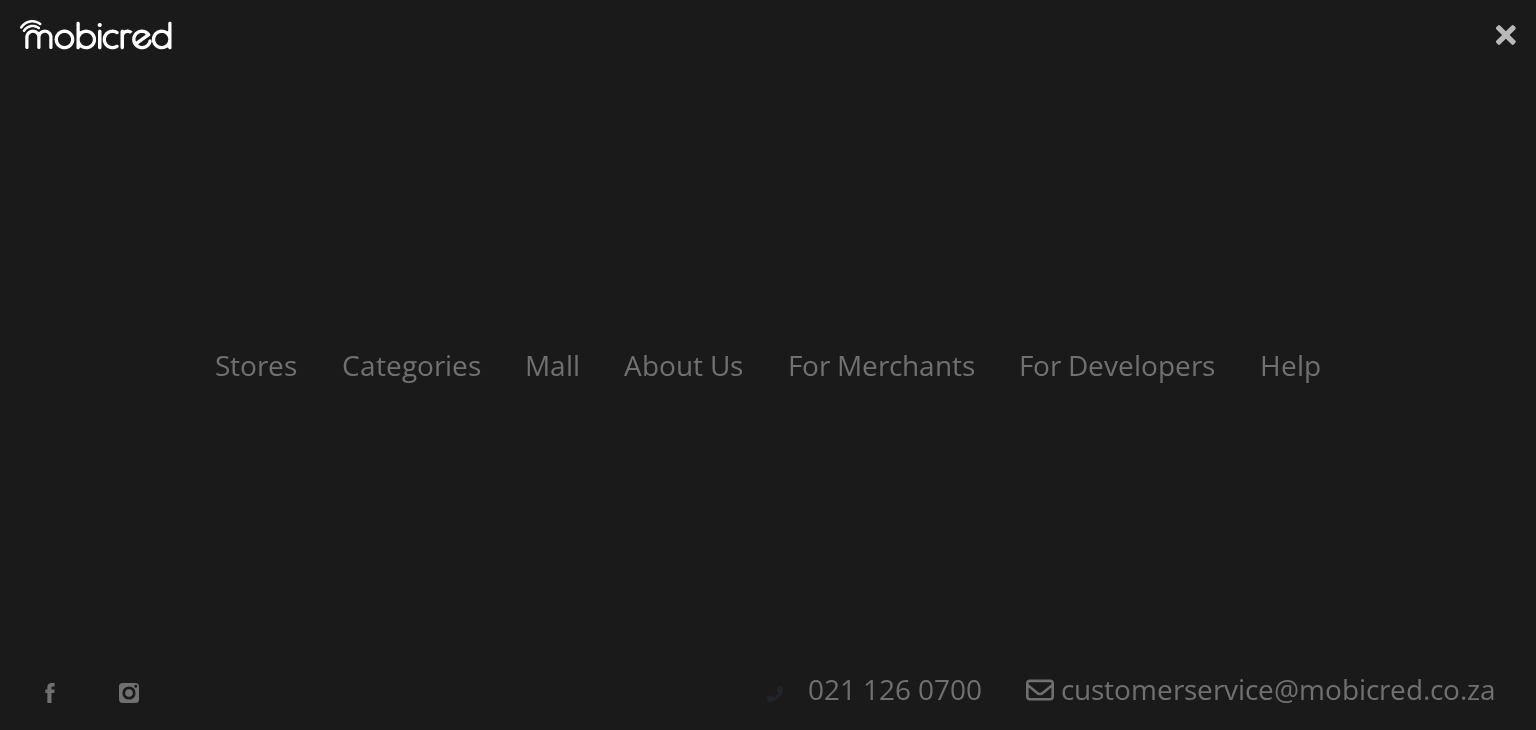 click 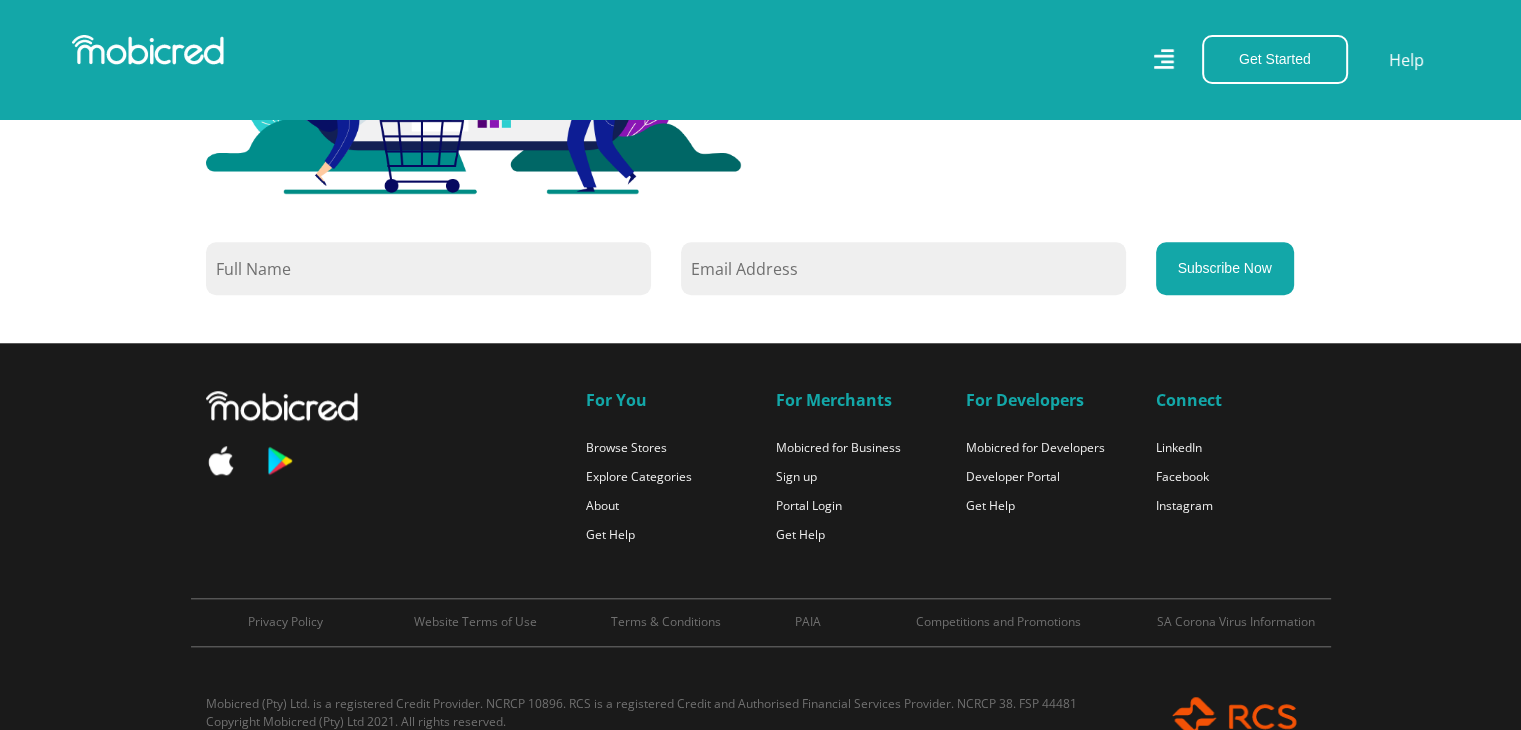 scroll, scrollTop: 1800, scrollLeft: 0, axis: vertical 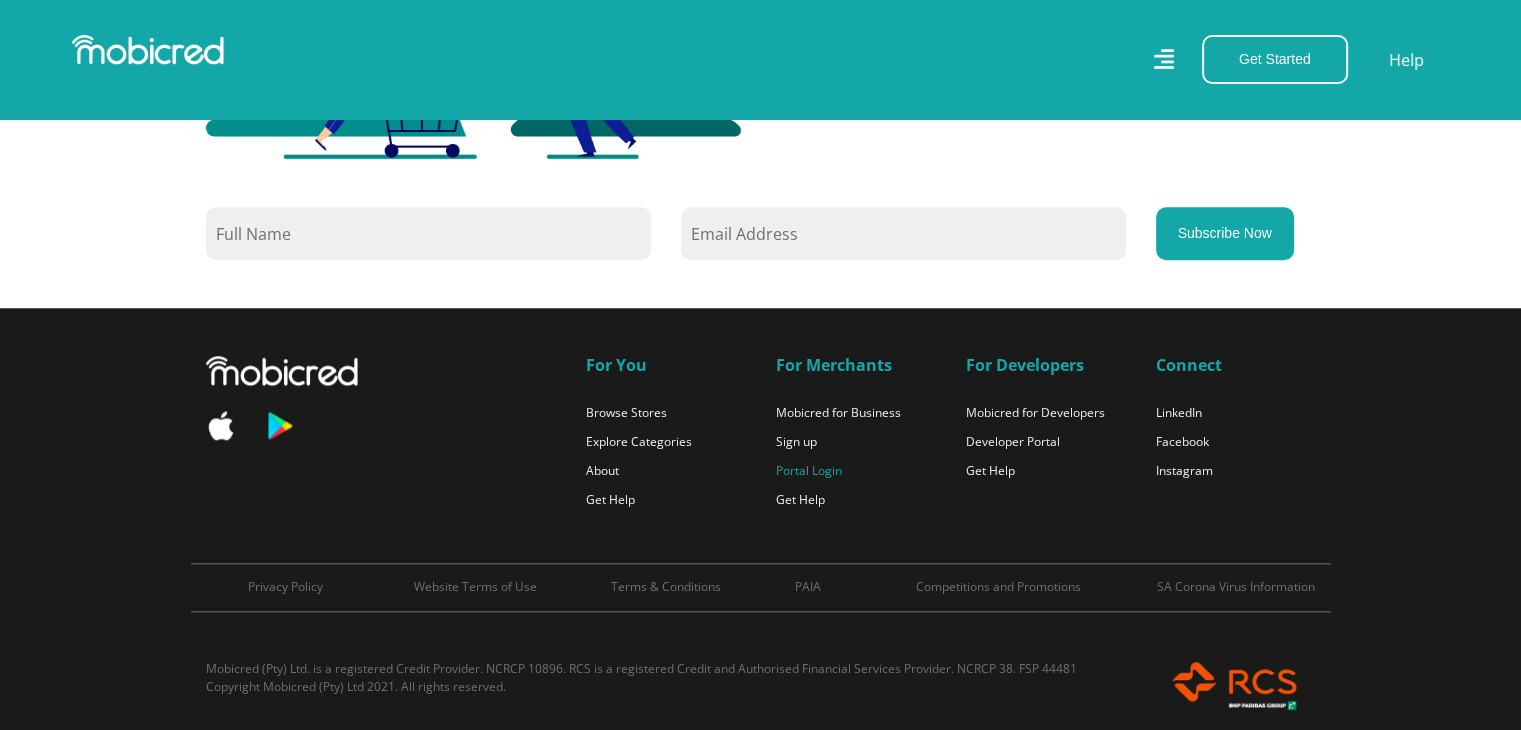 click on "Portal Login" at bounding box center [809, 470] 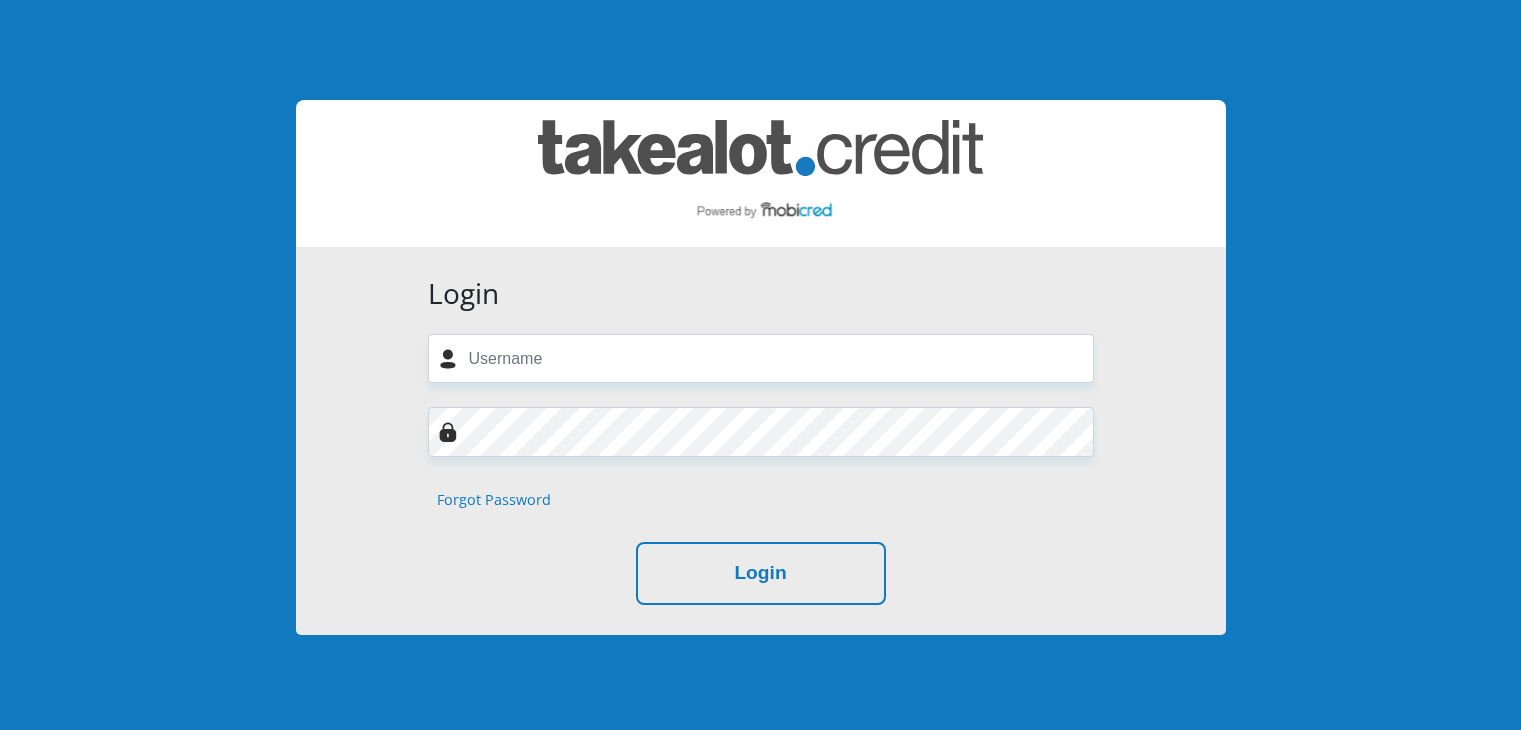 scroll, scrollTop: 0, scrollLeft: 0, axis: both 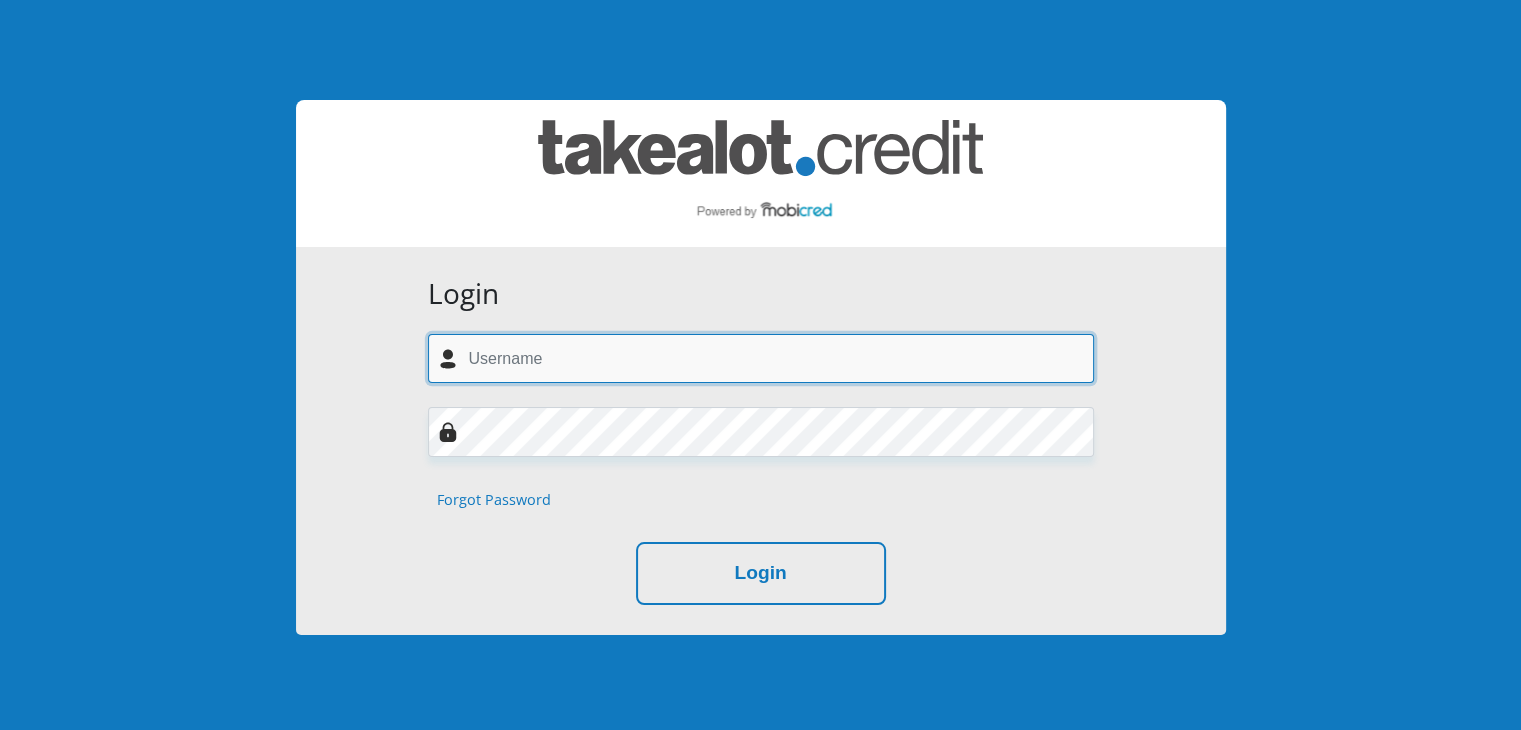 click at bounding box center [761, 358] 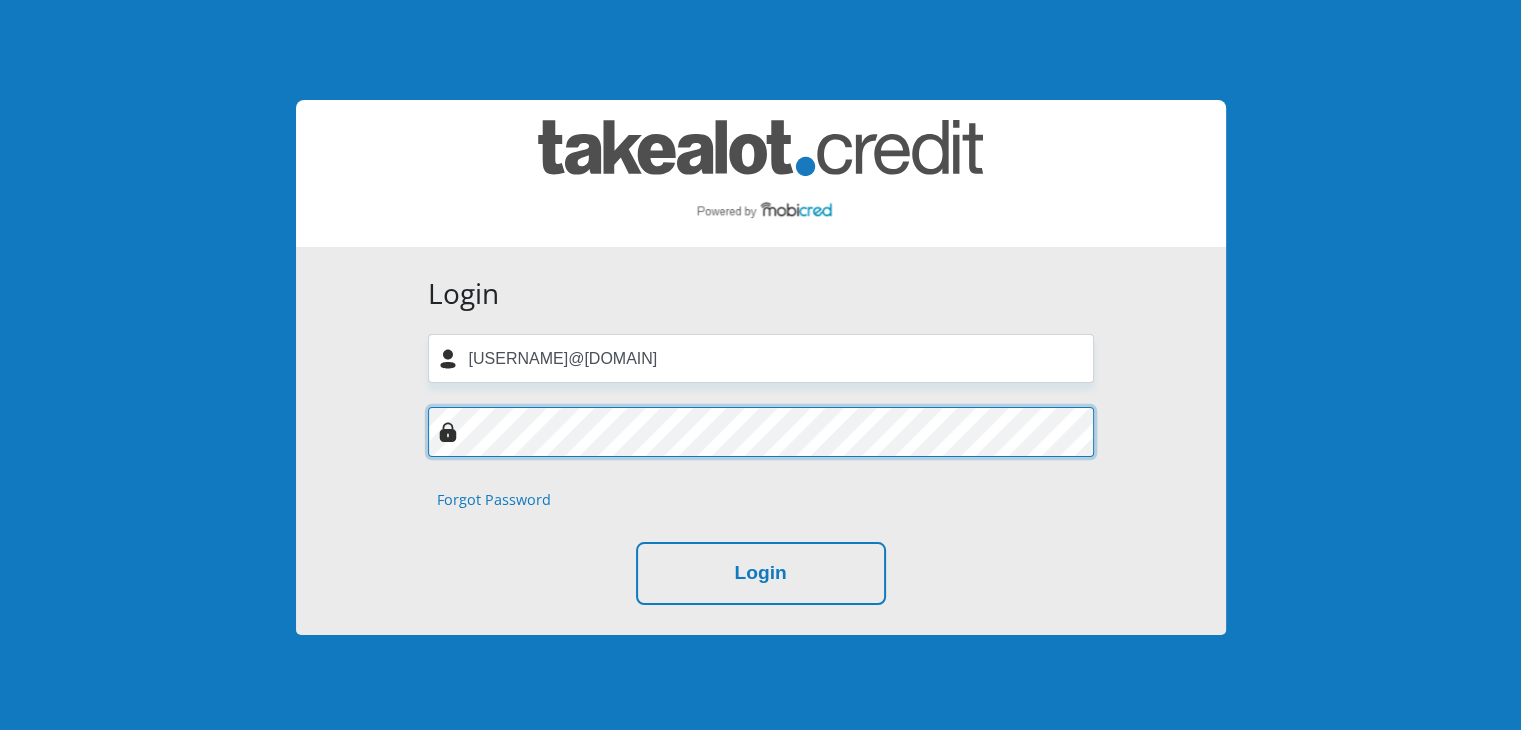 click on "Login" at bounding box center (761, 573) 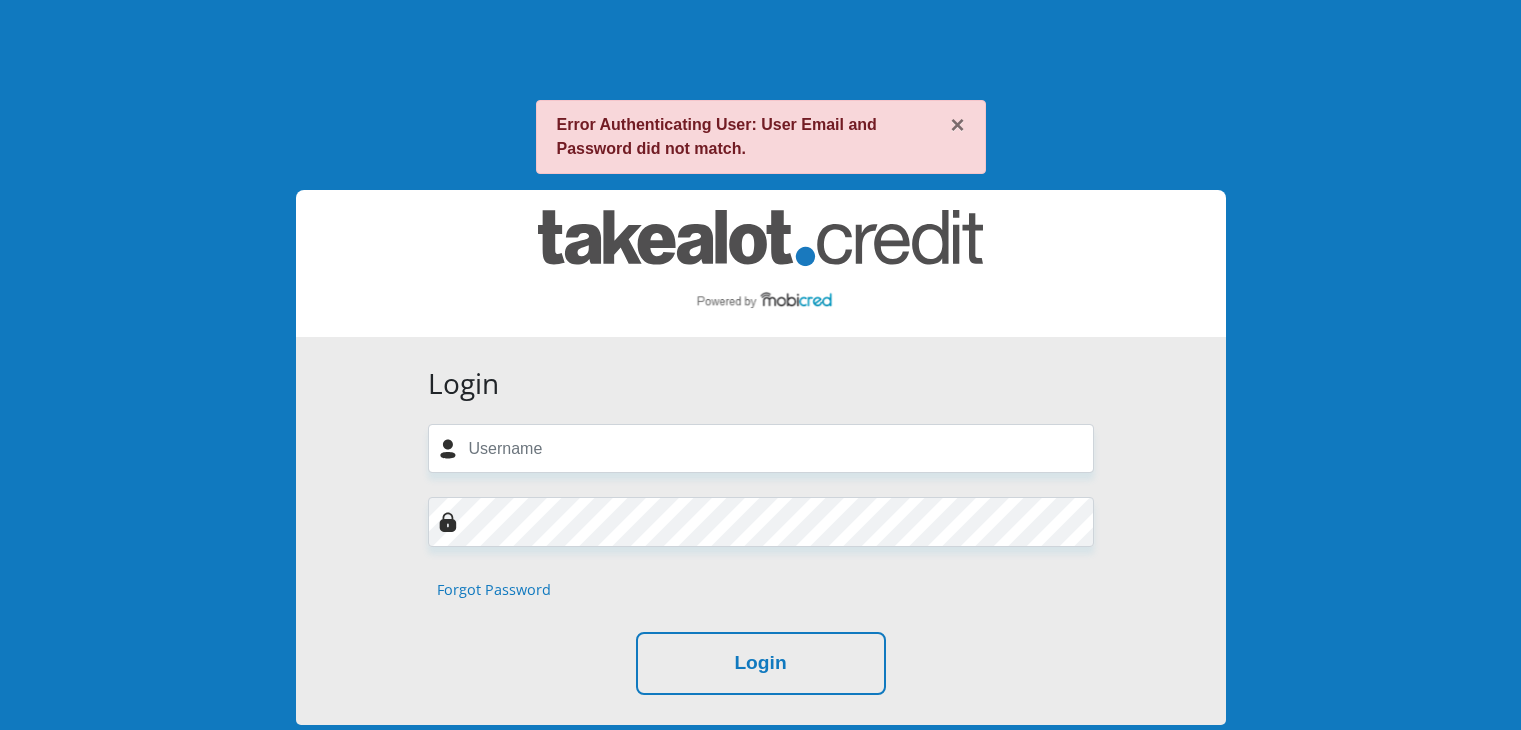 scroll, scrollTop: 0, scrollLeft: 0, axis: both 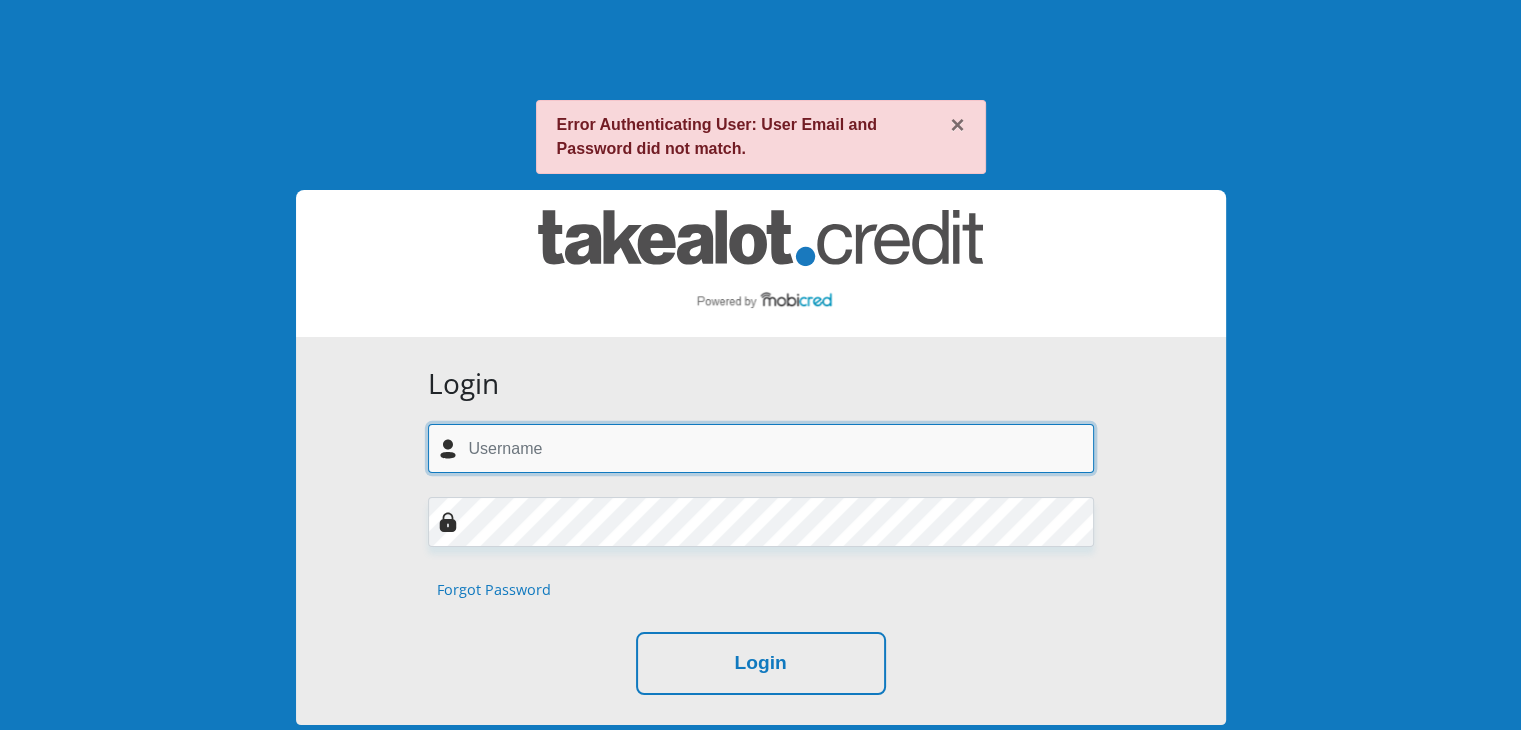 click at bounding box center (761, 448) 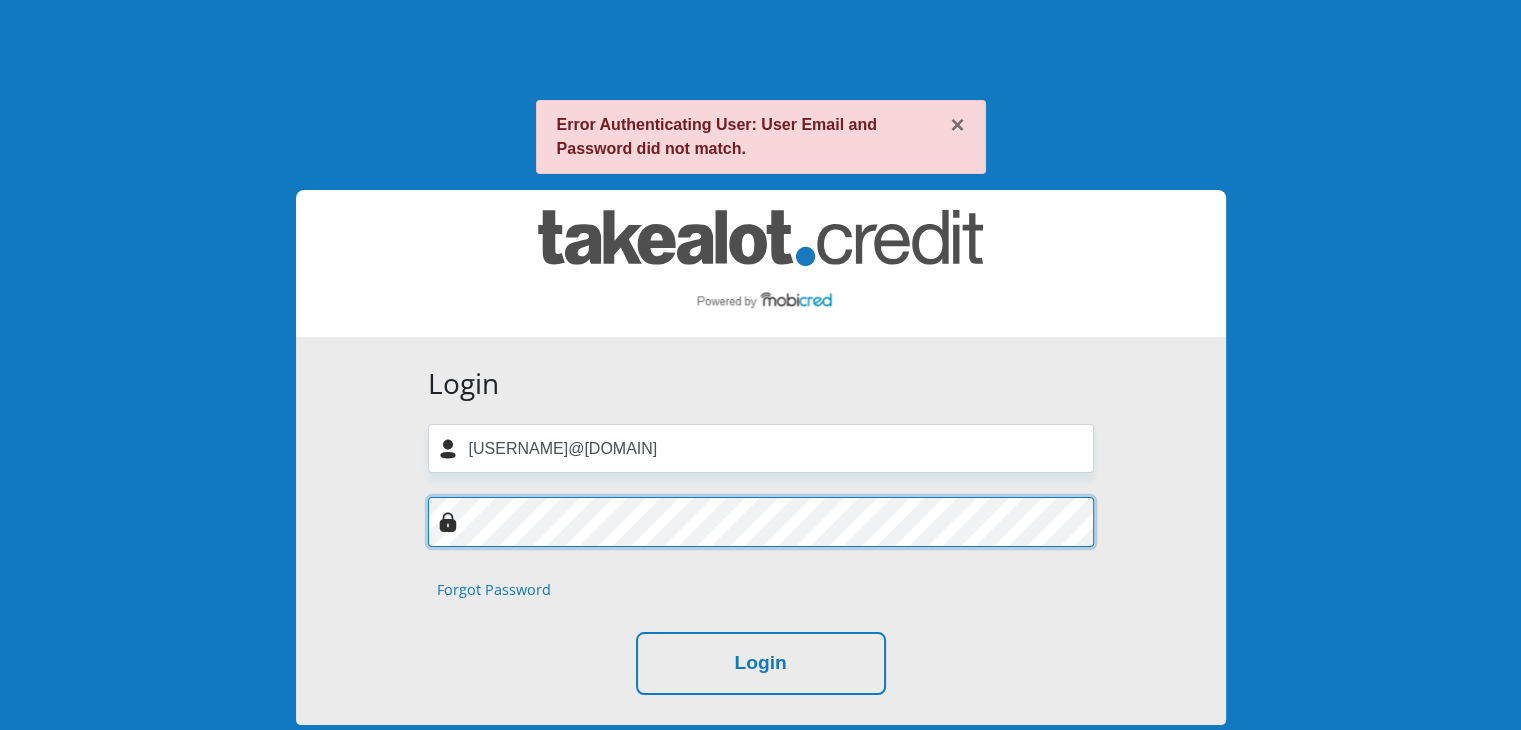 click on "Login" at bounding box center (761, 663) 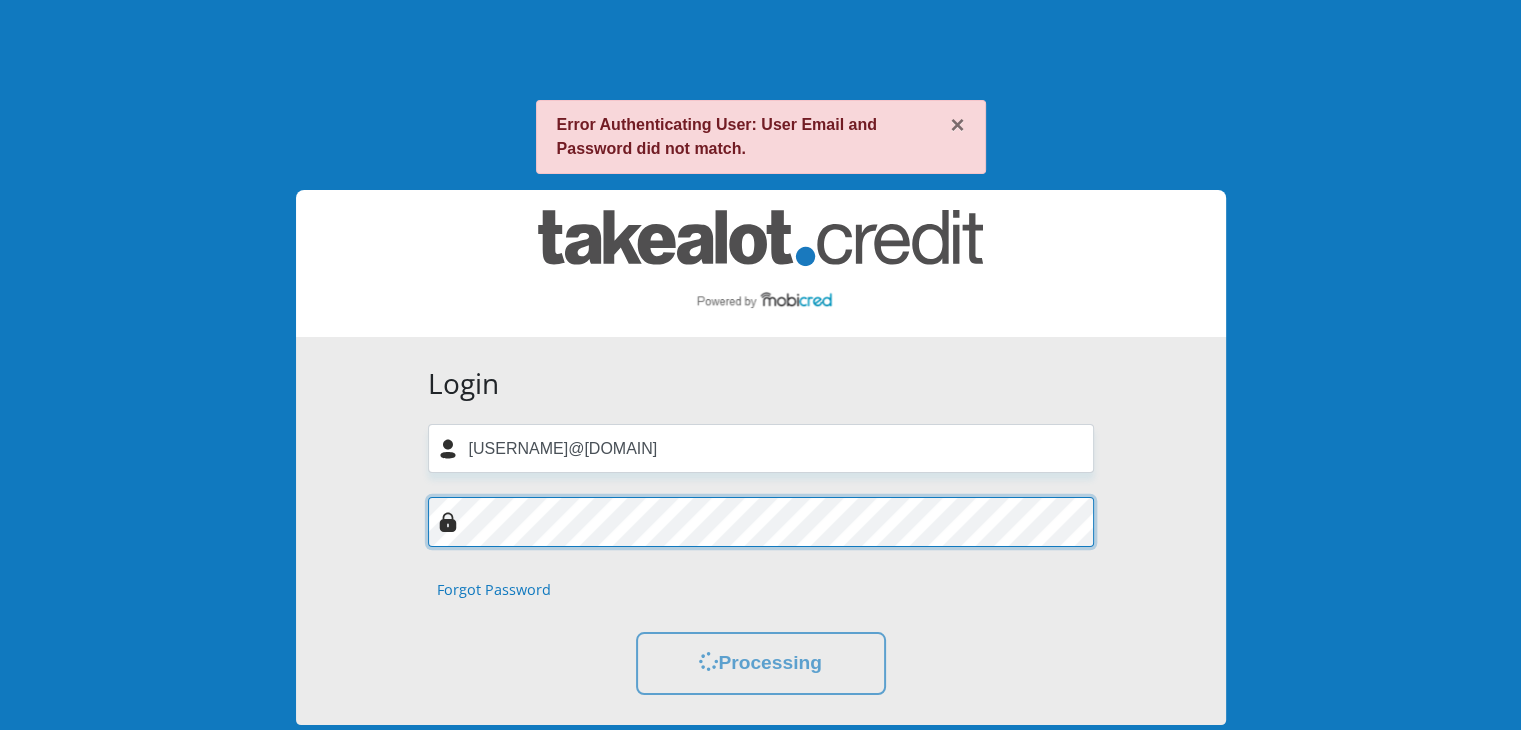 scroll, scrollTop: 0, scrollLeft: 0, axis: both 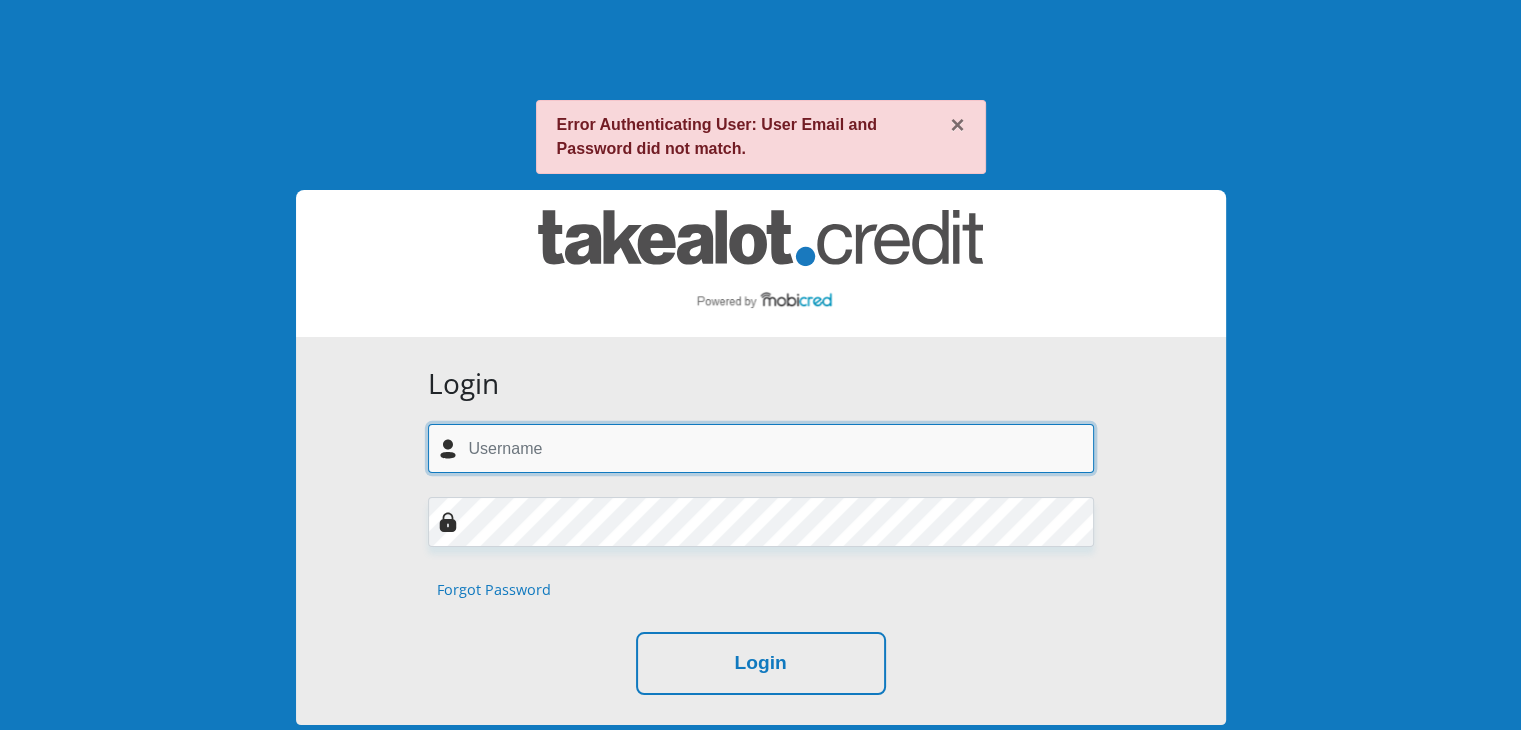 click at bounding box center (761, 448) 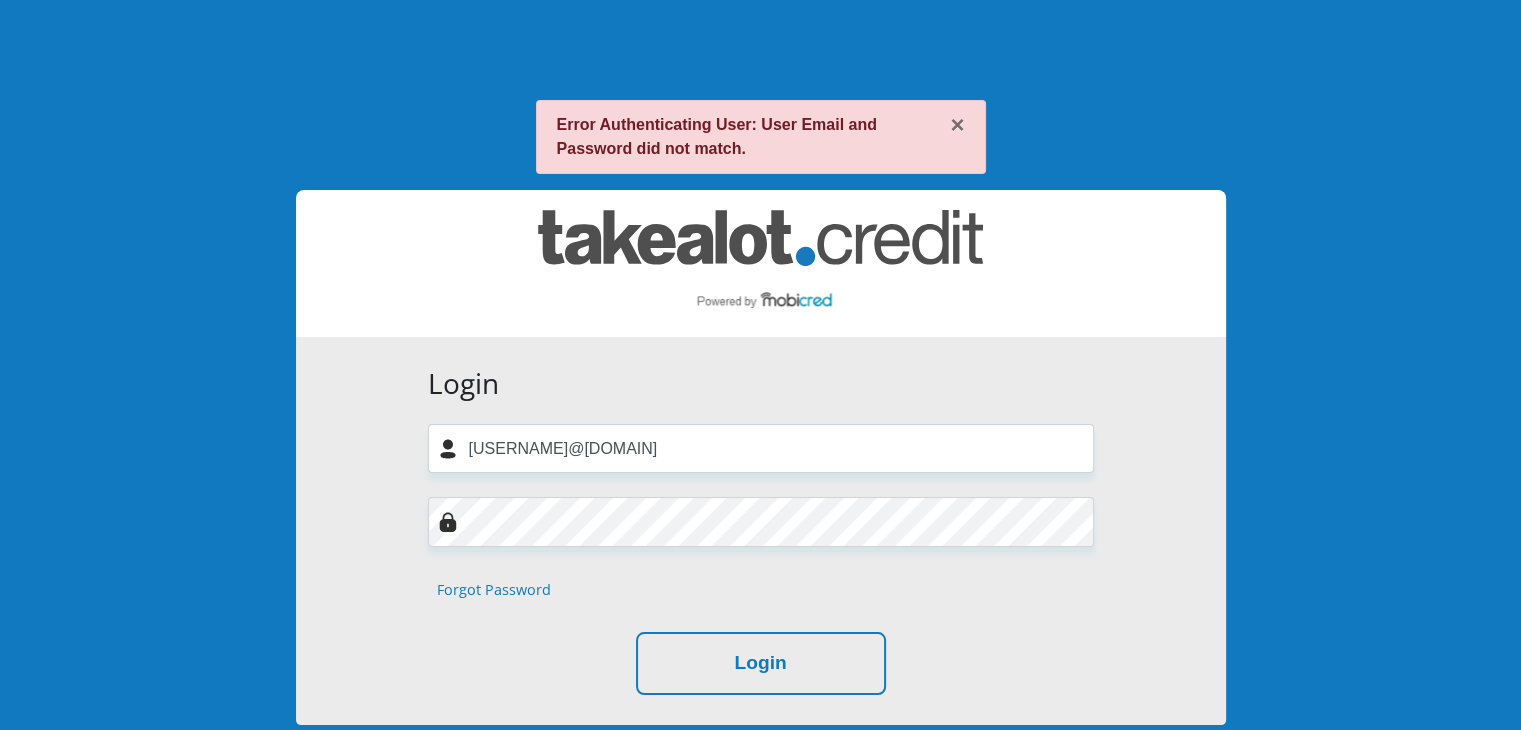 click on "Forgot Password" at bounding box center [494, 590] 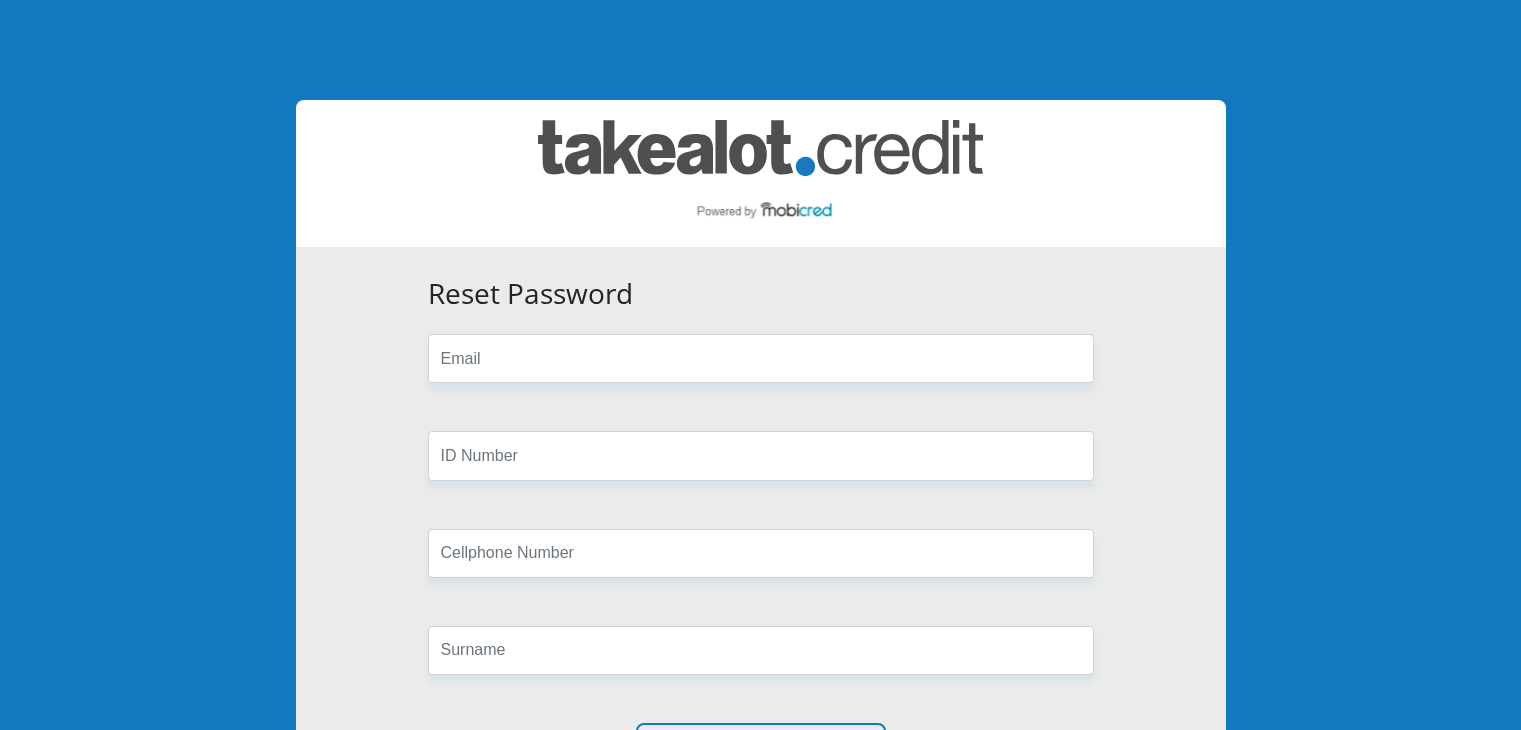 scroll, scrollTop: 0, scrollLeft: 0, axis: both 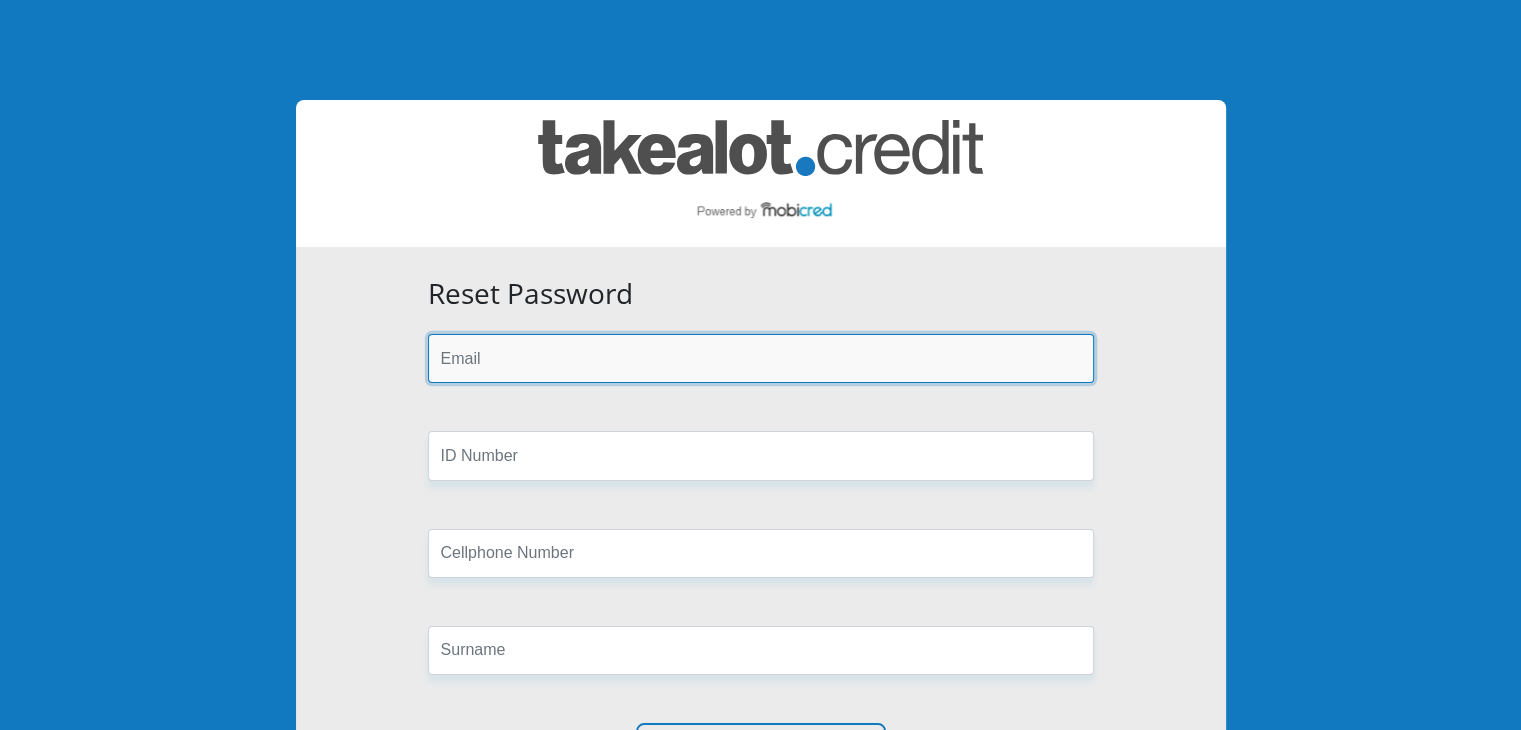 click at bounding box center (761, 358) 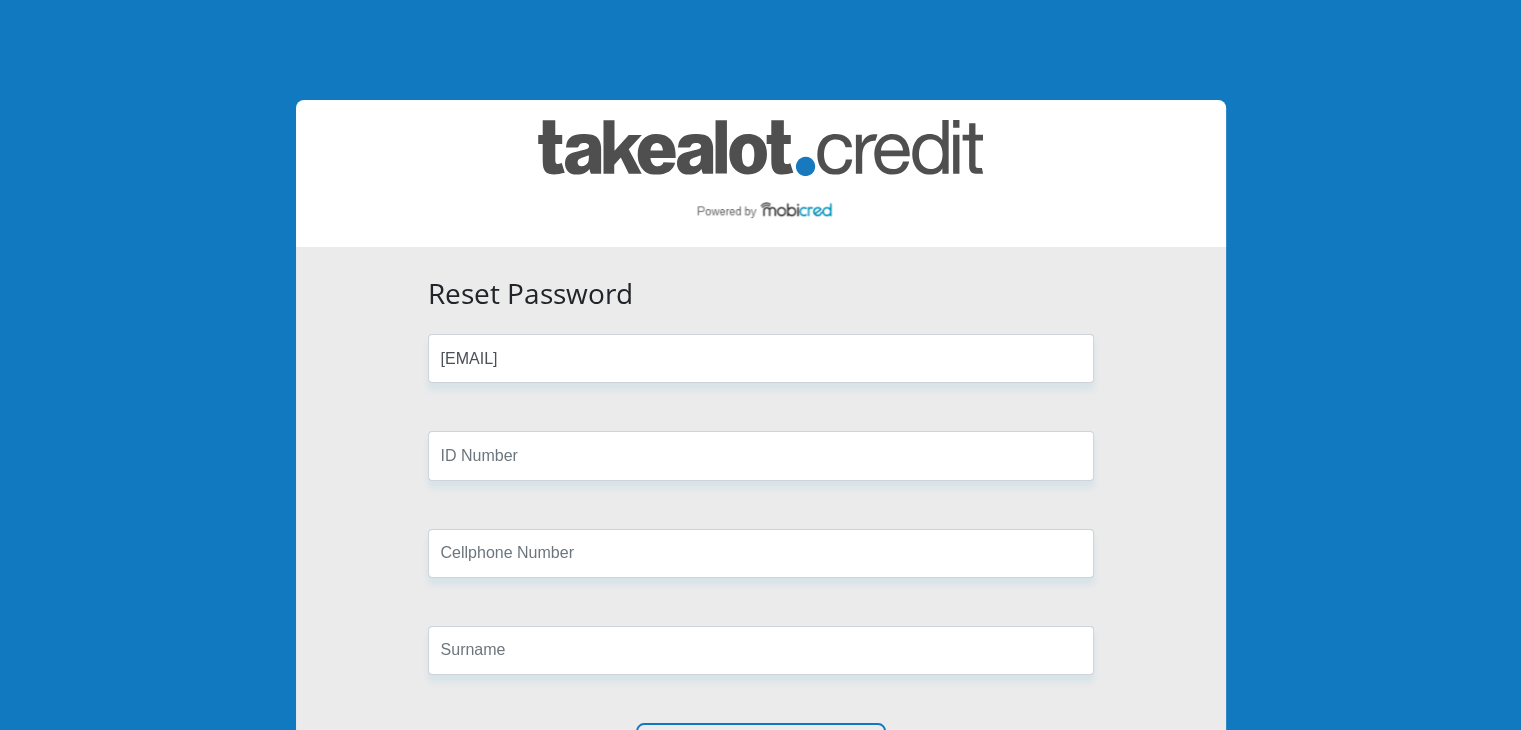 type on "0783115096" 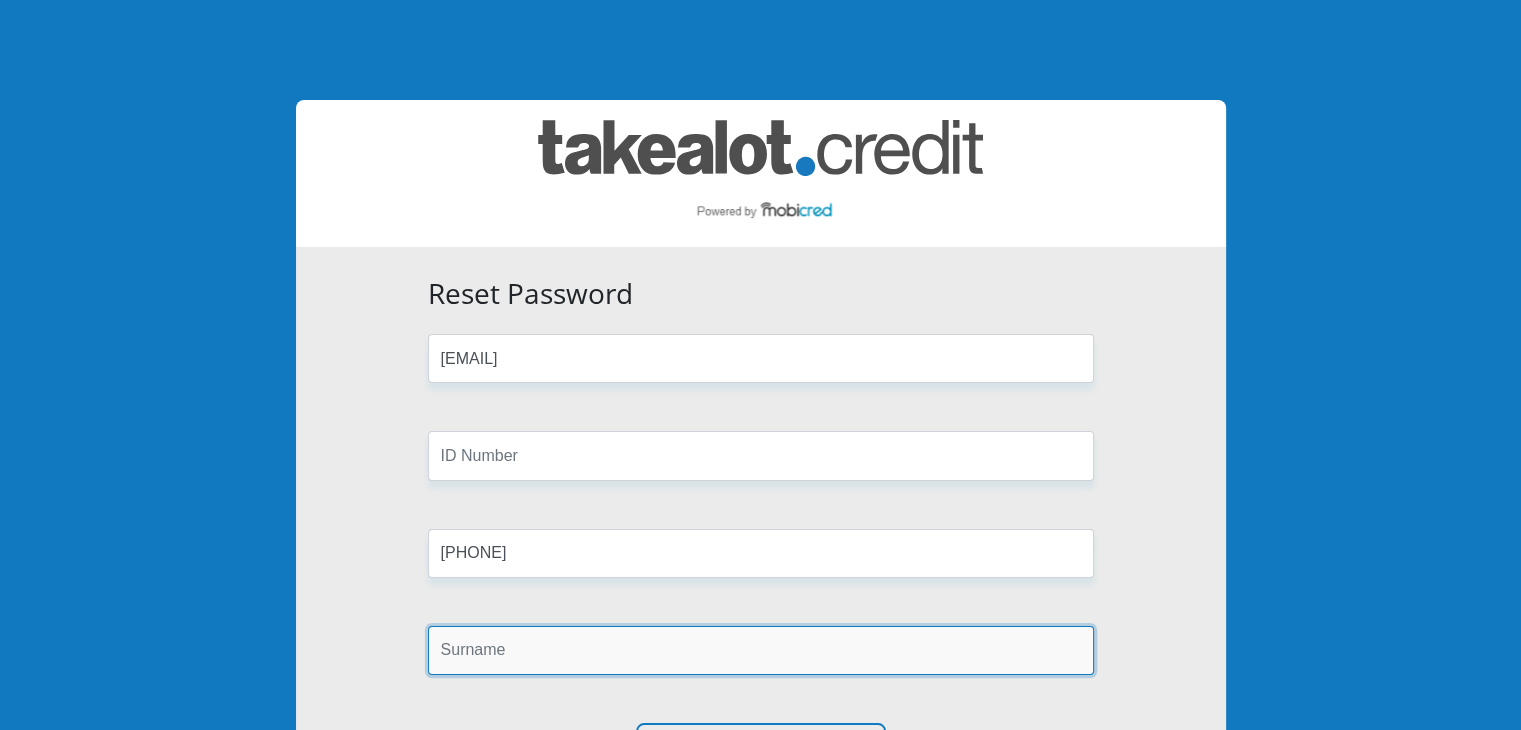 type on "Otto" 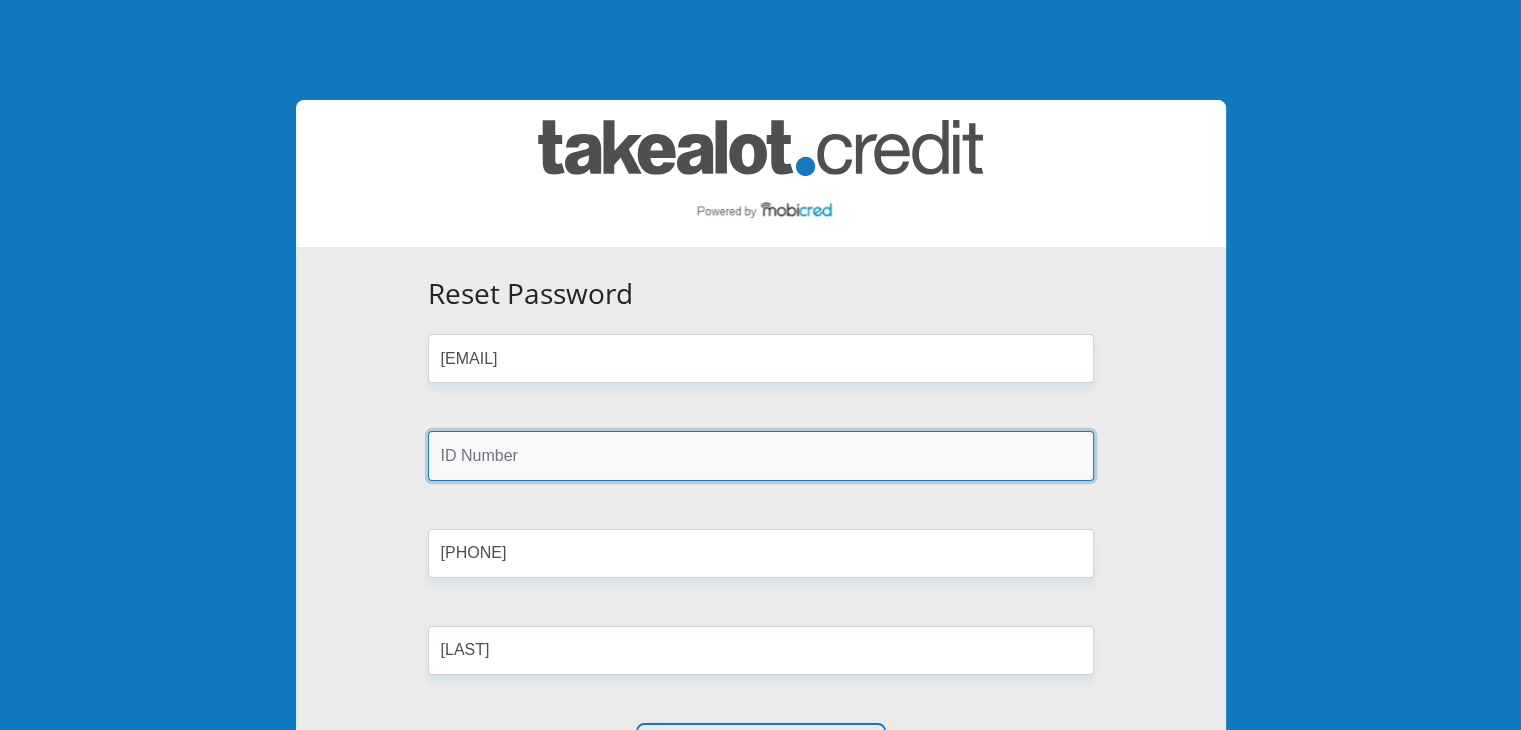 click at bounding box center (761, 455) 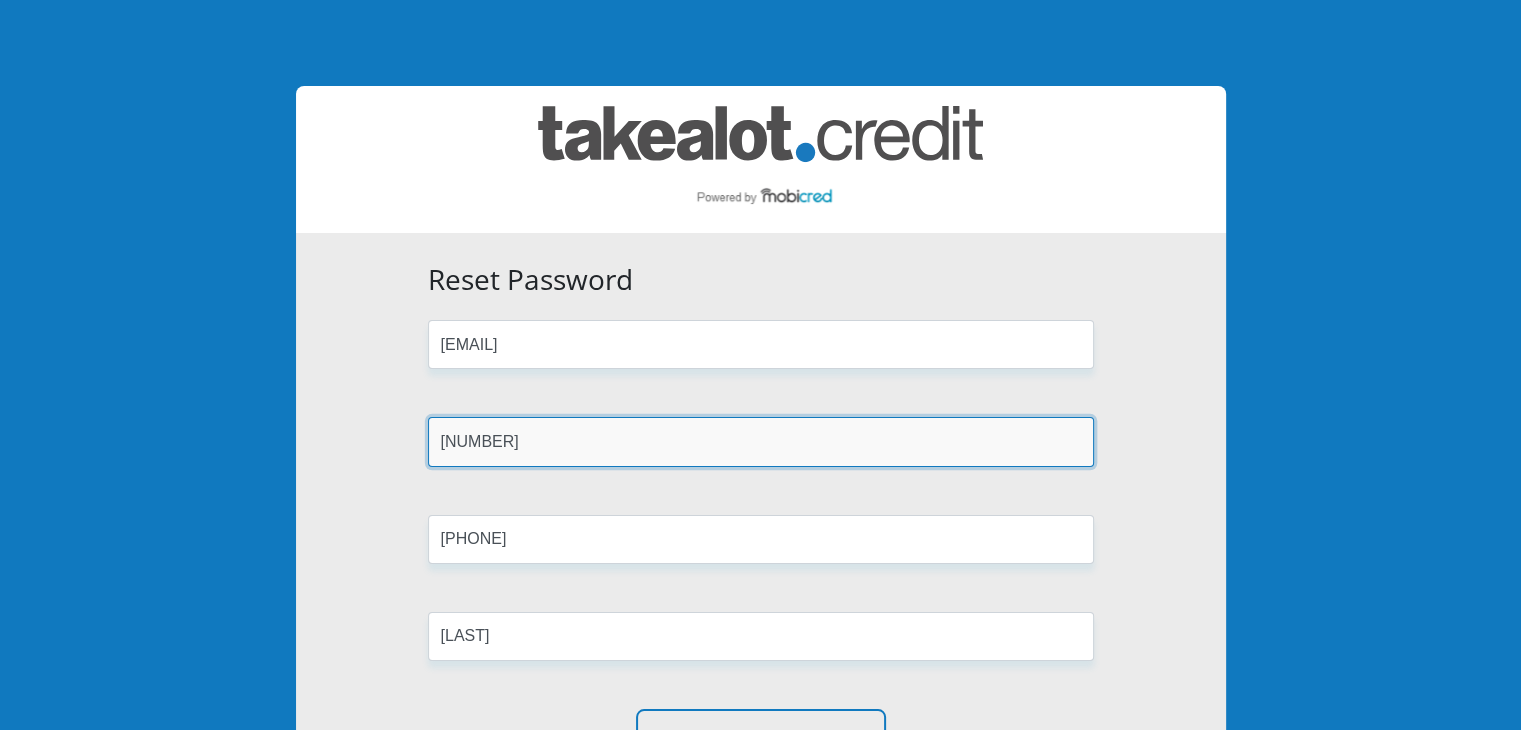 scroll, scrollTop: 200, scrollLeft: 0, axis: vertical 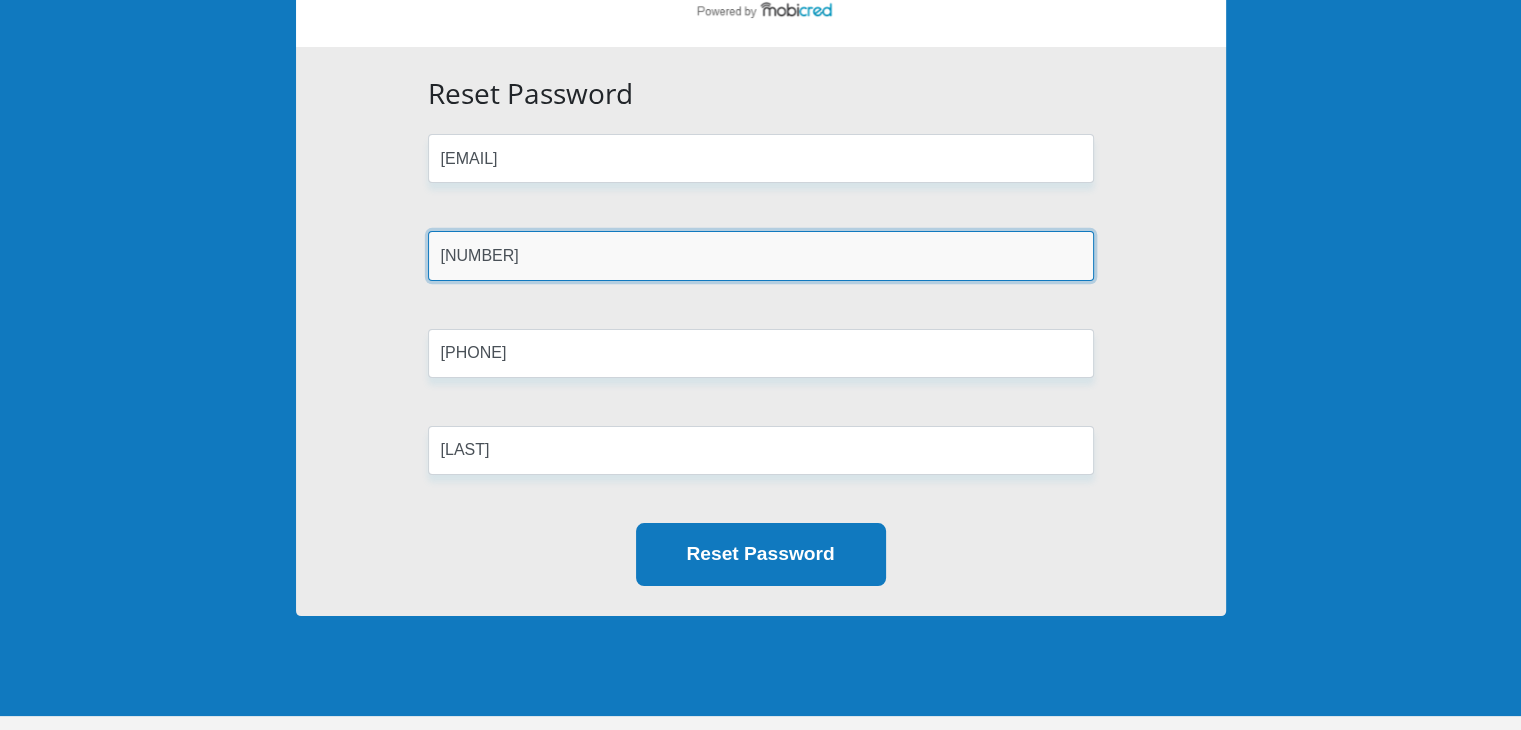 type on "9804210159089" 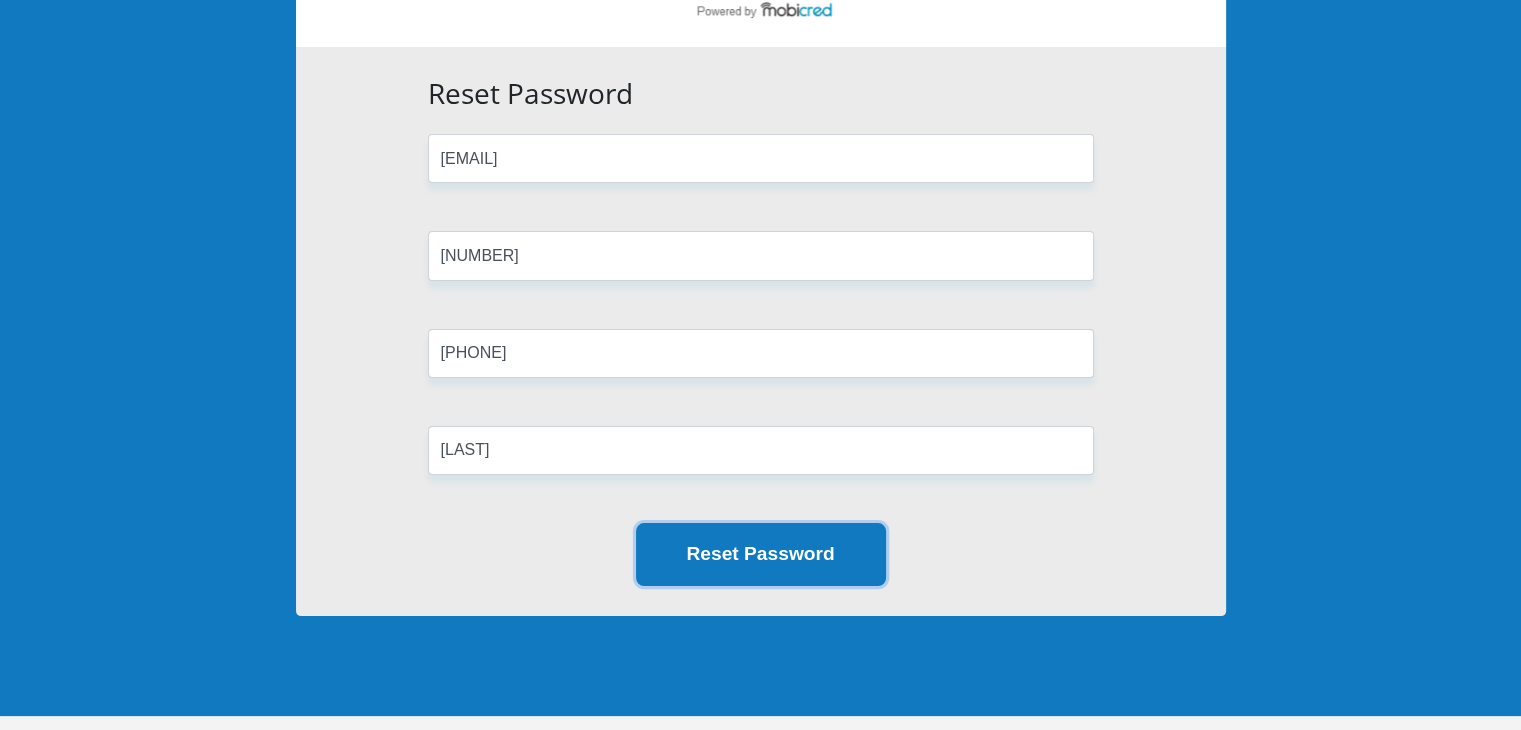 click on "Reset Password" at bounding box center [761, 554] 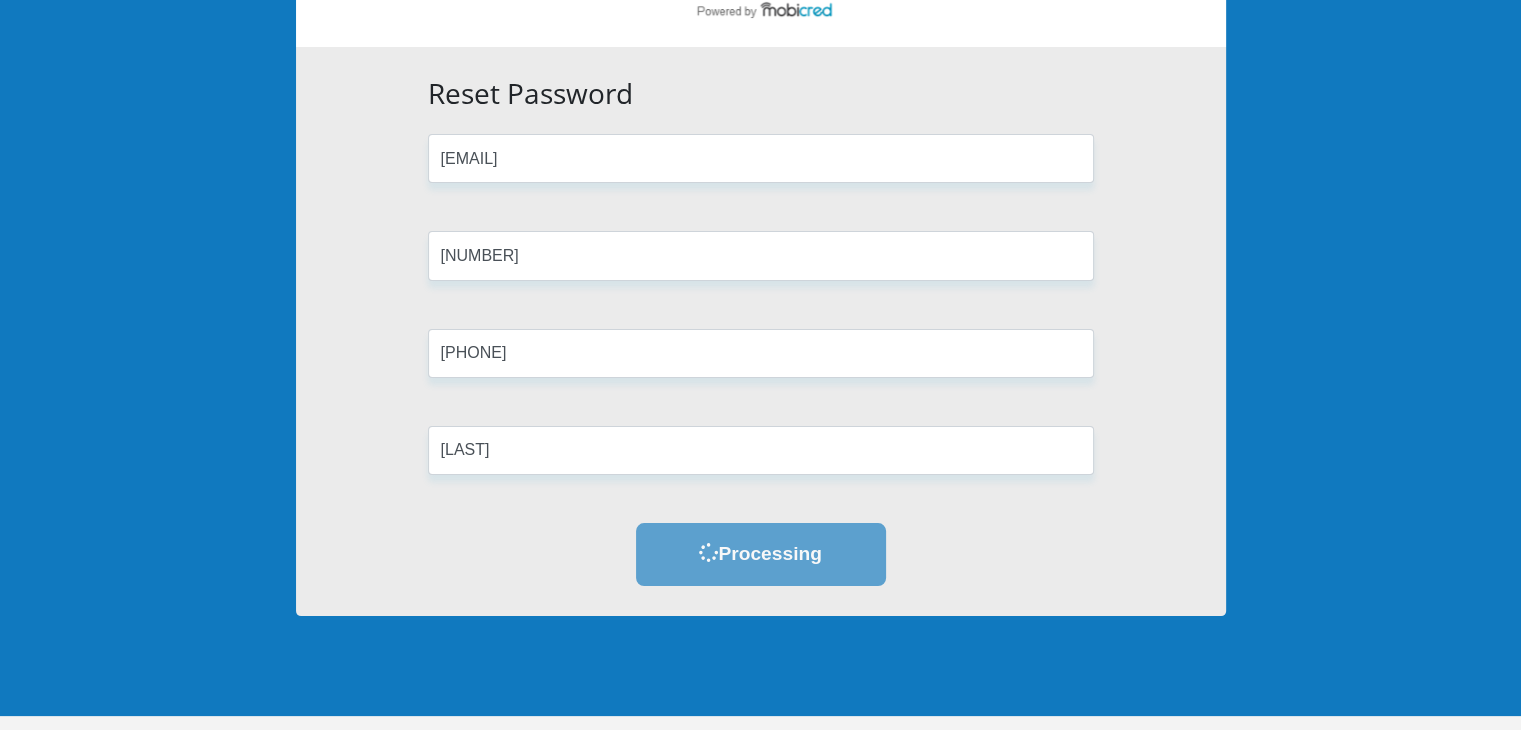scroll, scrollTop: 0, scrollLeft: 0, axis: both 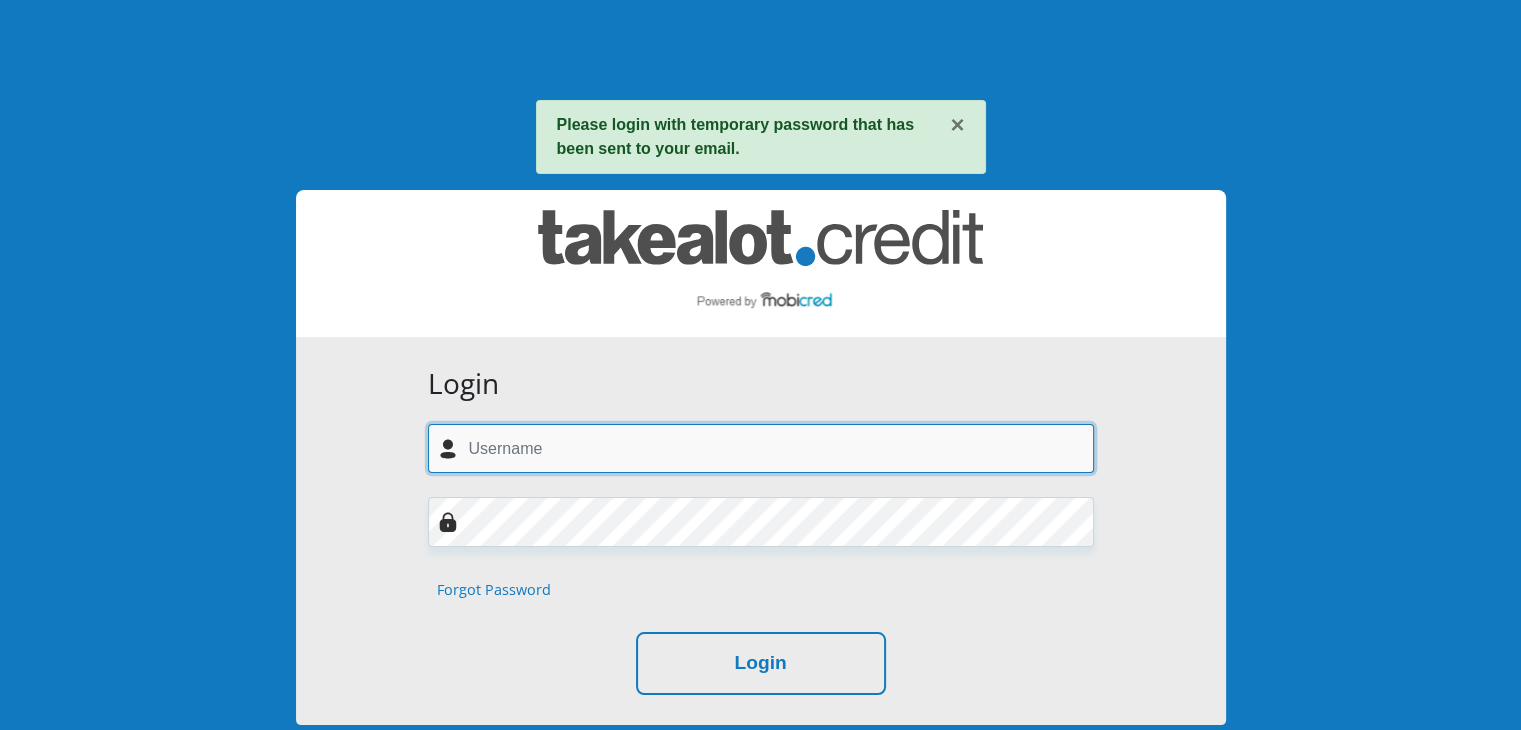 click at bounding box center (761, 448) 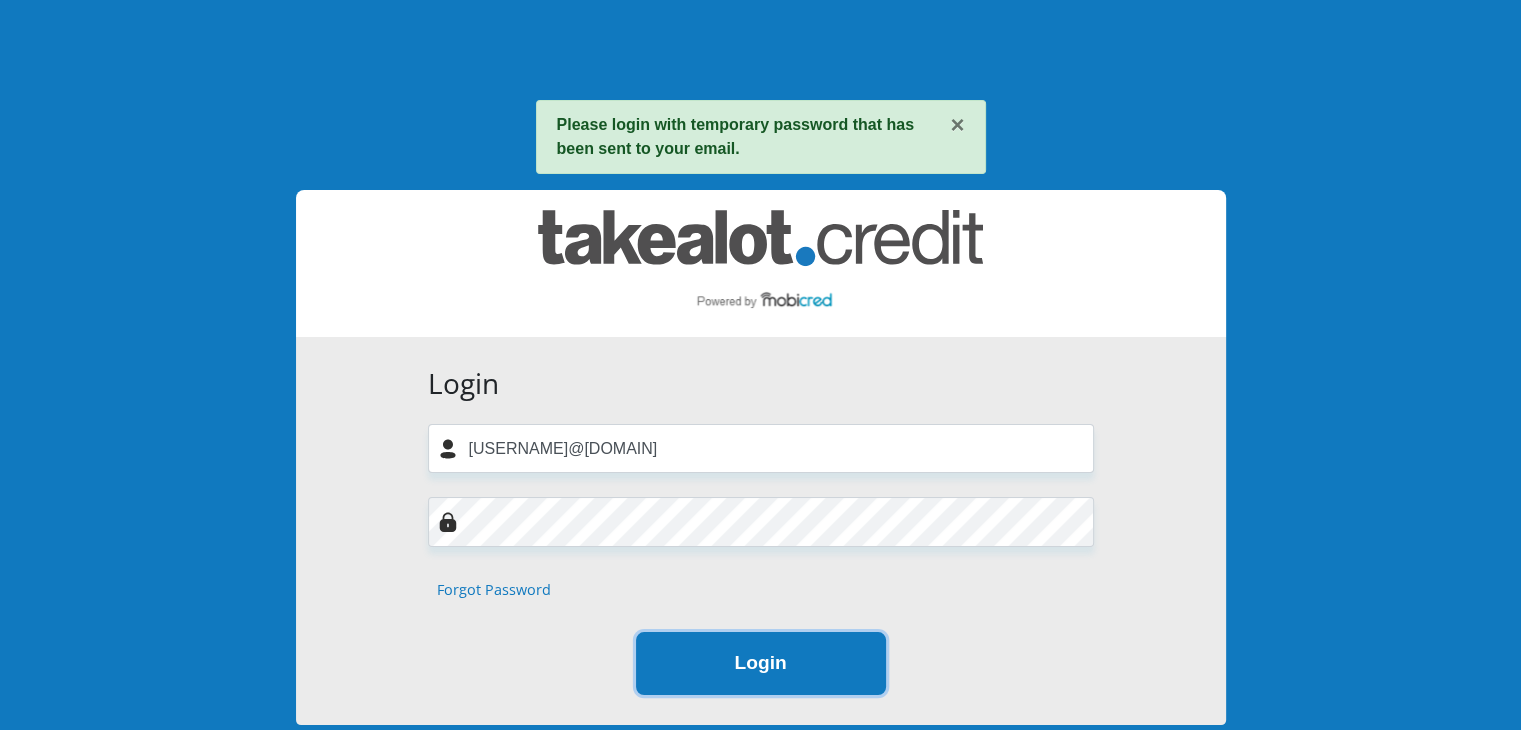click on "Login" at bounding box center (761, 663) 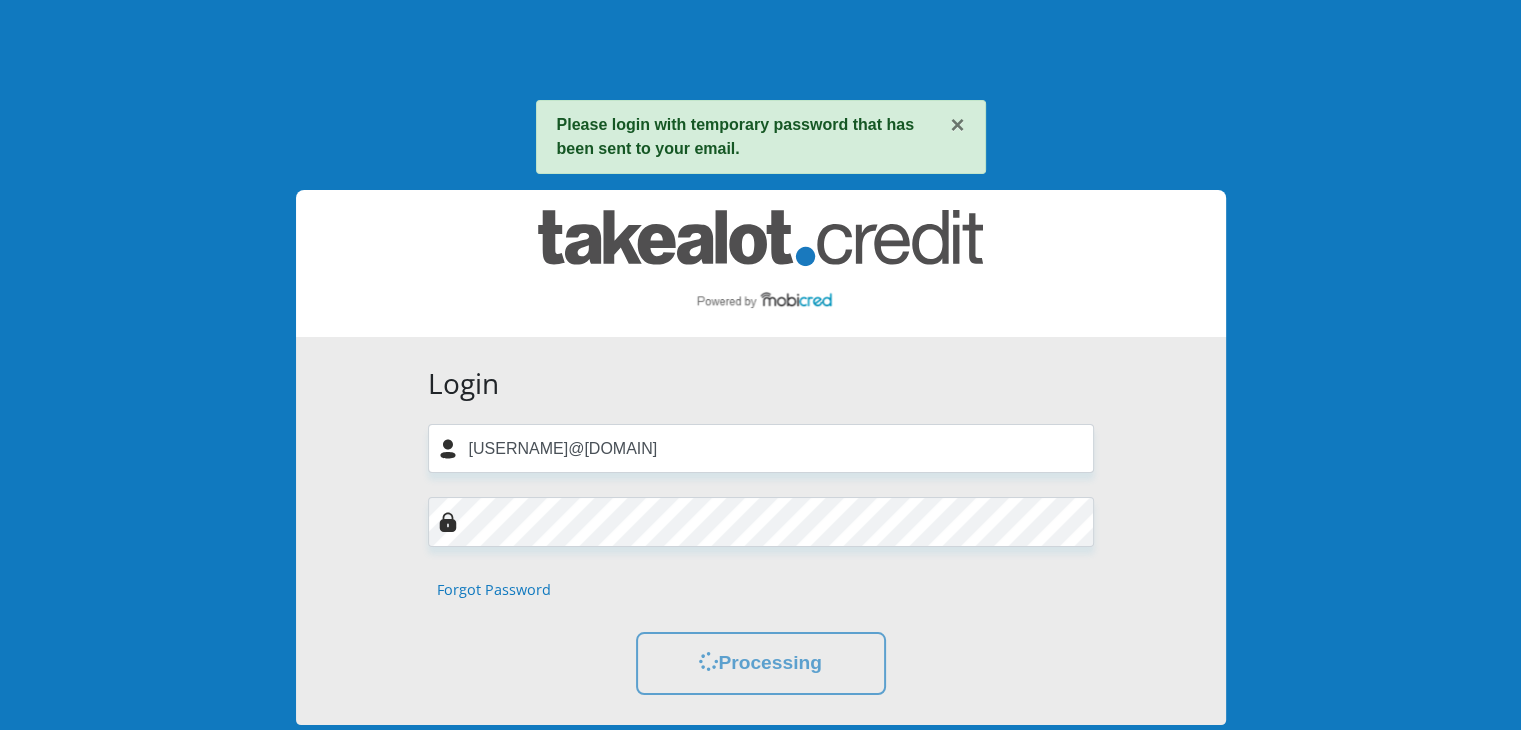 scroll, scrollTop: 0, scrollLeft: 0, axis: both 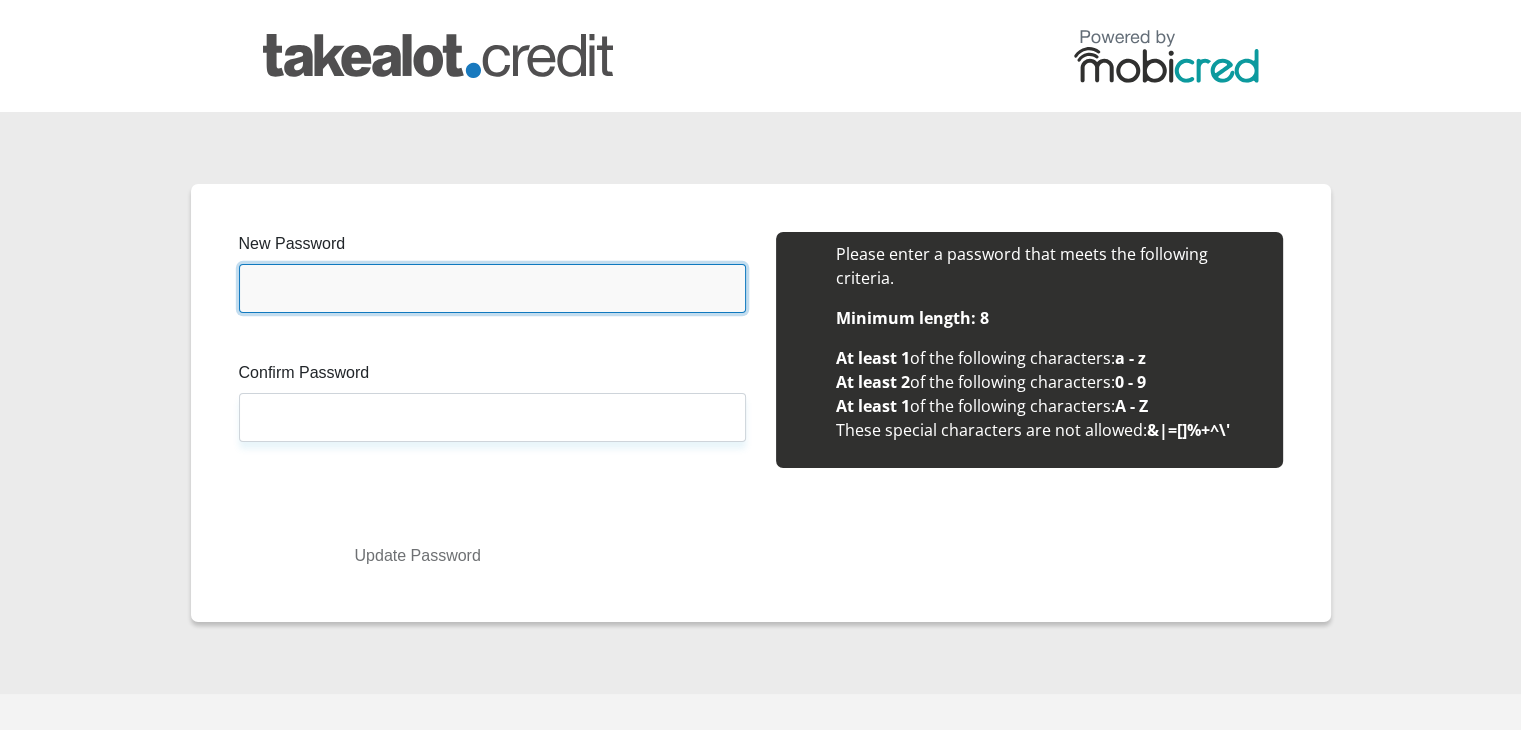click on "New Password" at bounding box center (492, 288) 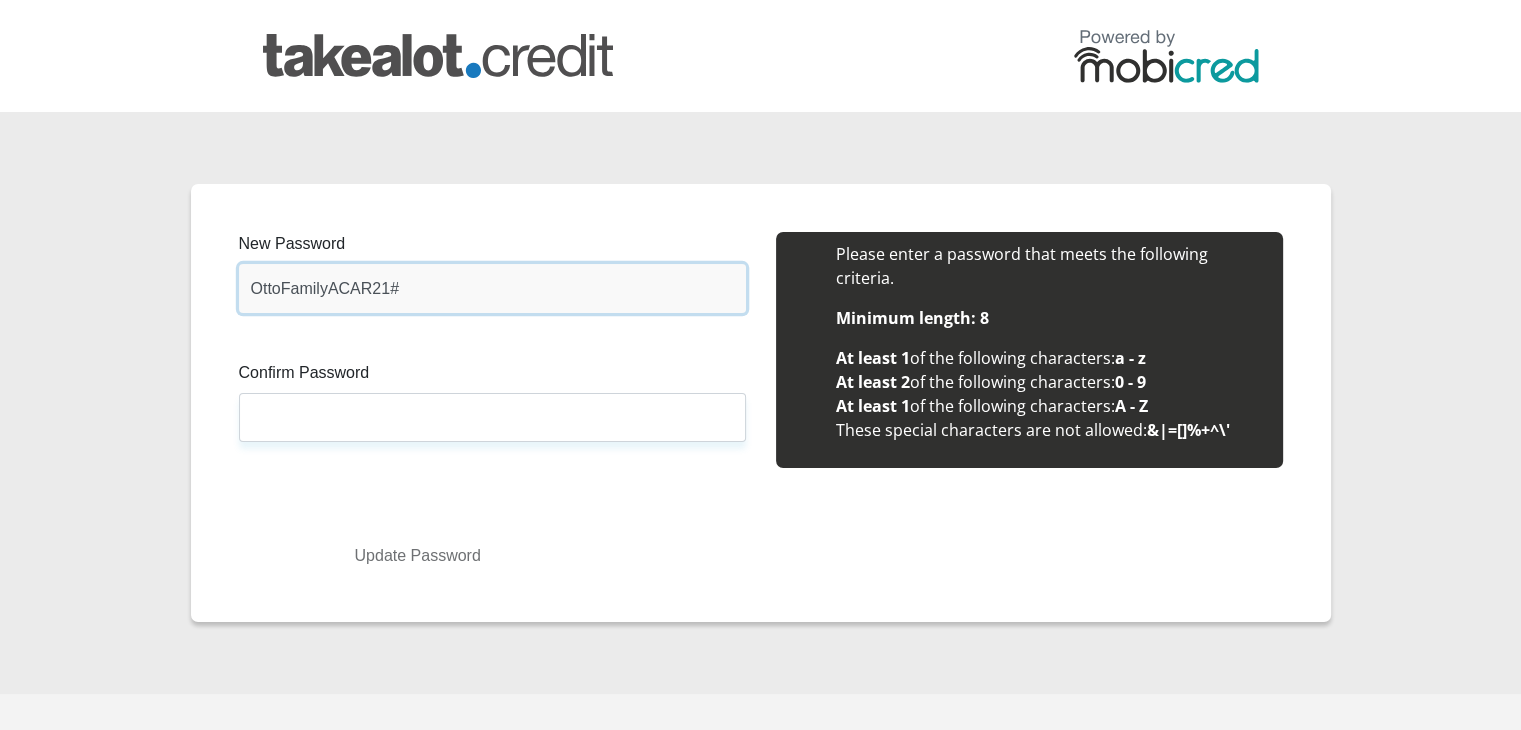 drag, startPoint x: 367, startPoint y: 288, endPoint x: 382, endPoint y: 291, distance: 15.297058 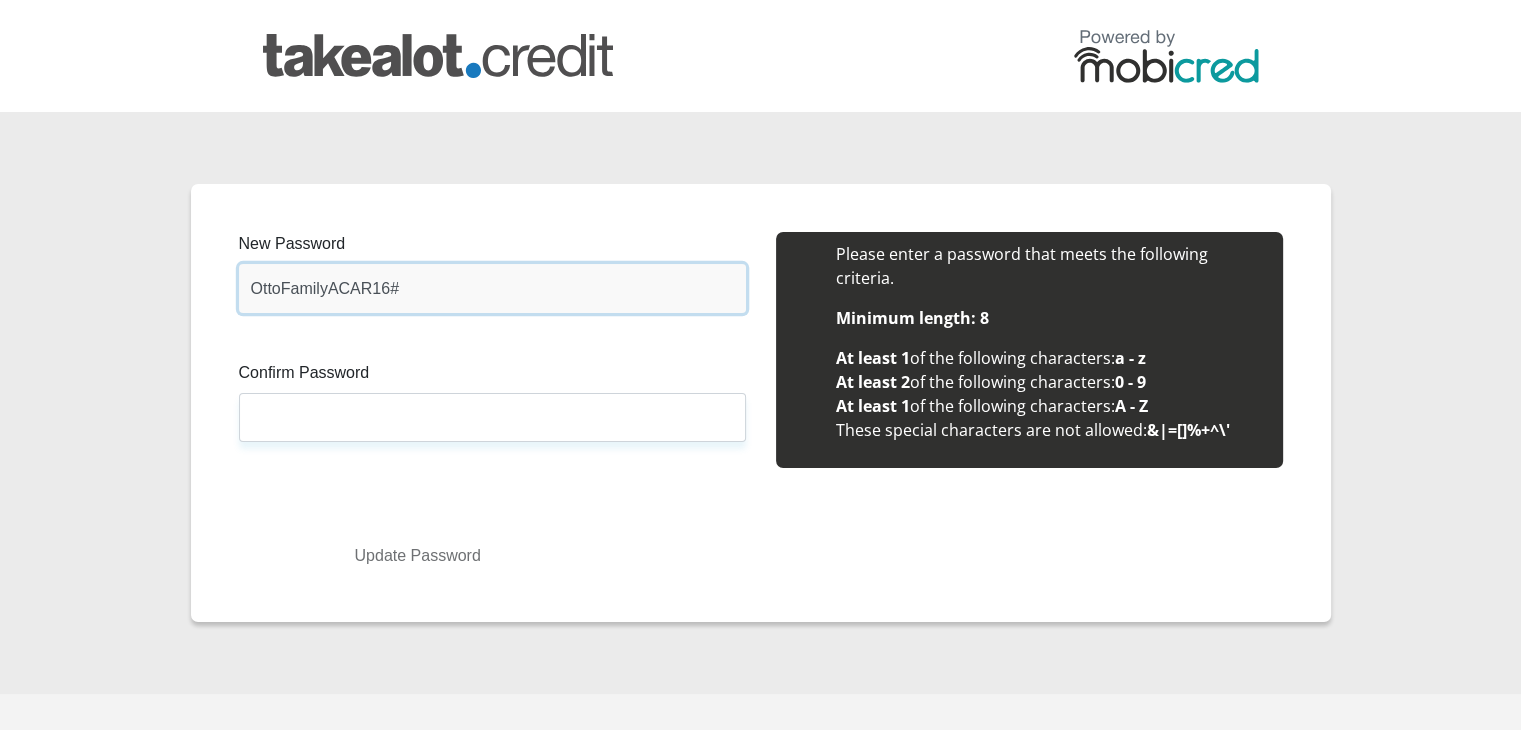 click on "OttoFamilyACAR16#" at bounding box center [492, 288] 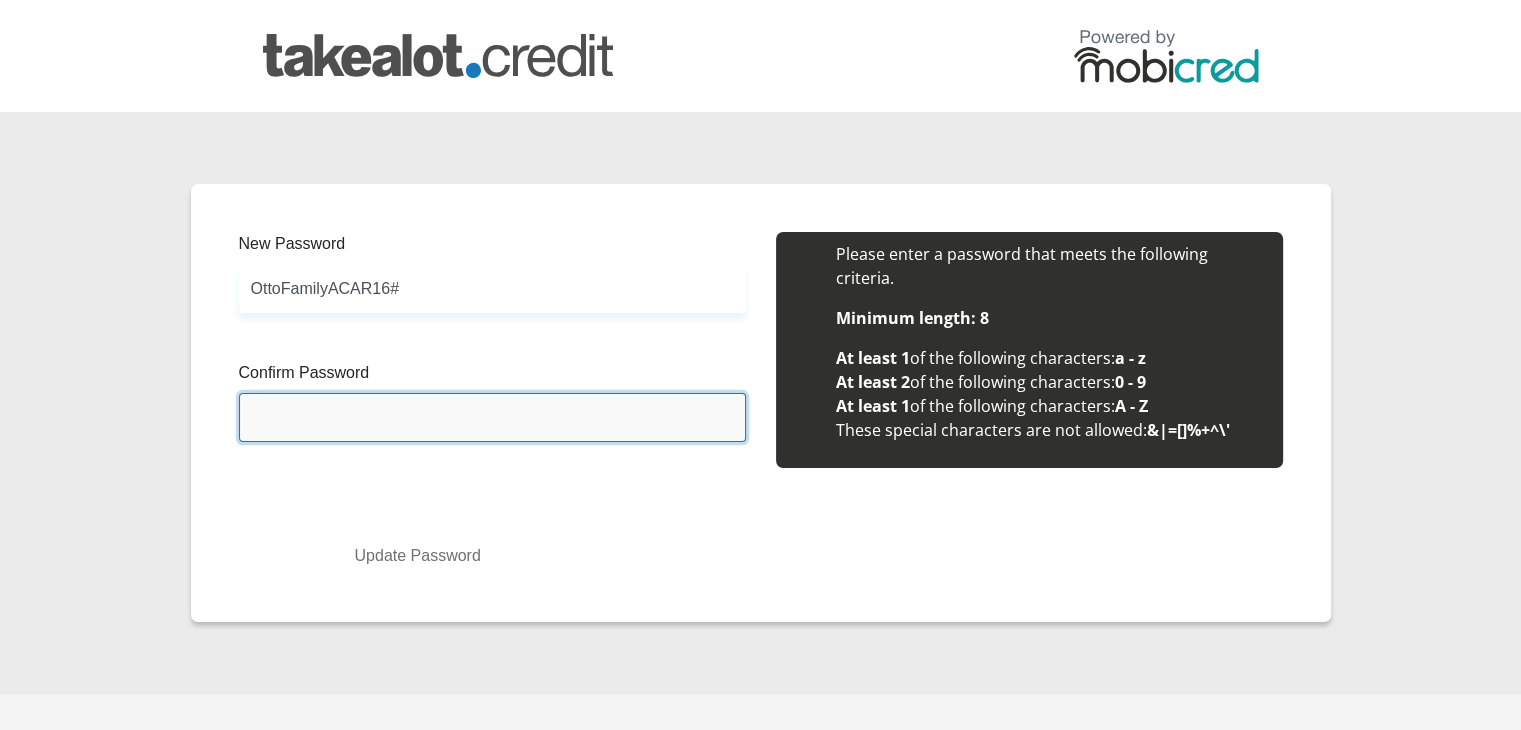 click on "Confirm Password" at bounding box center [492, 417] 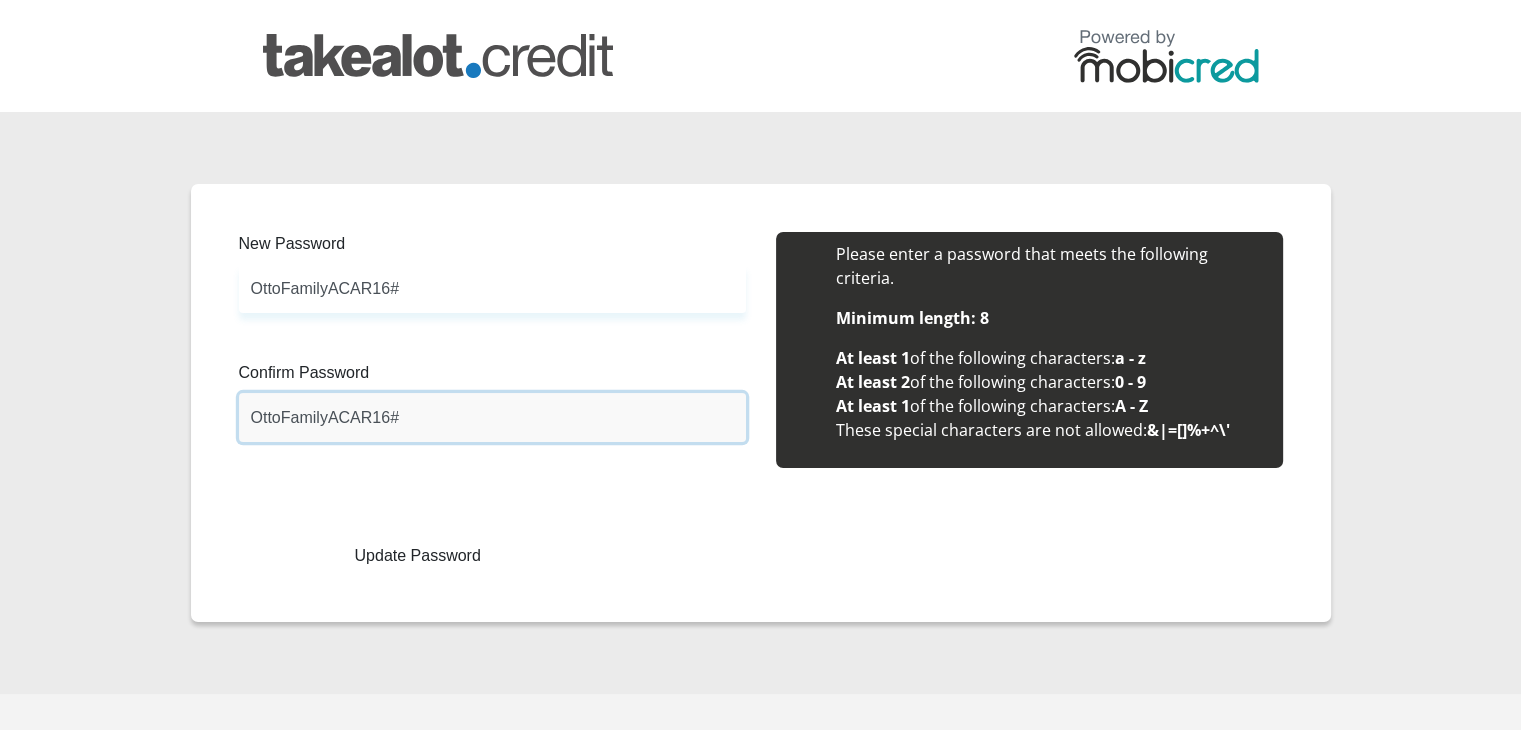 type on "OttoFamilyACAR16#" 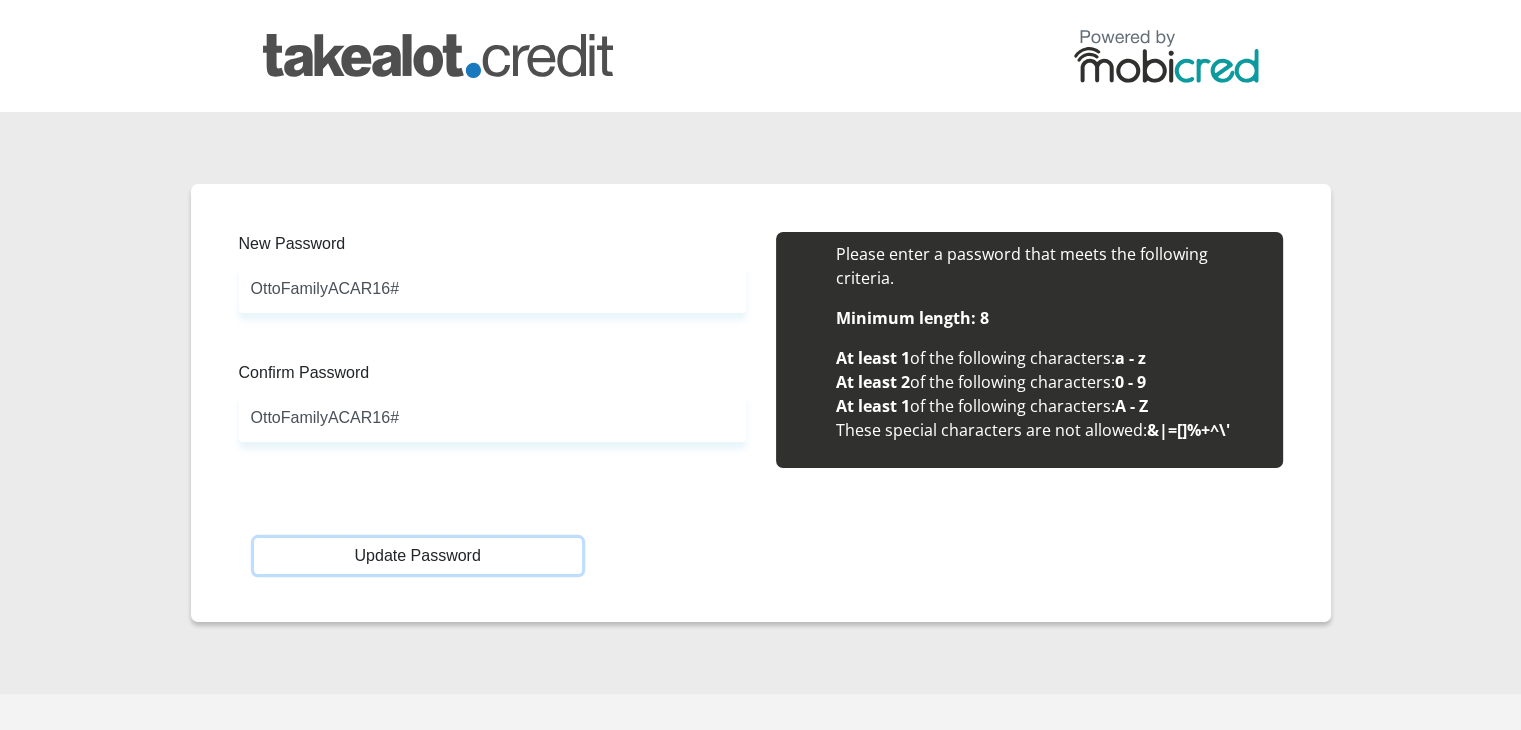 click on "Update Password" at bounding box center [418, 556] 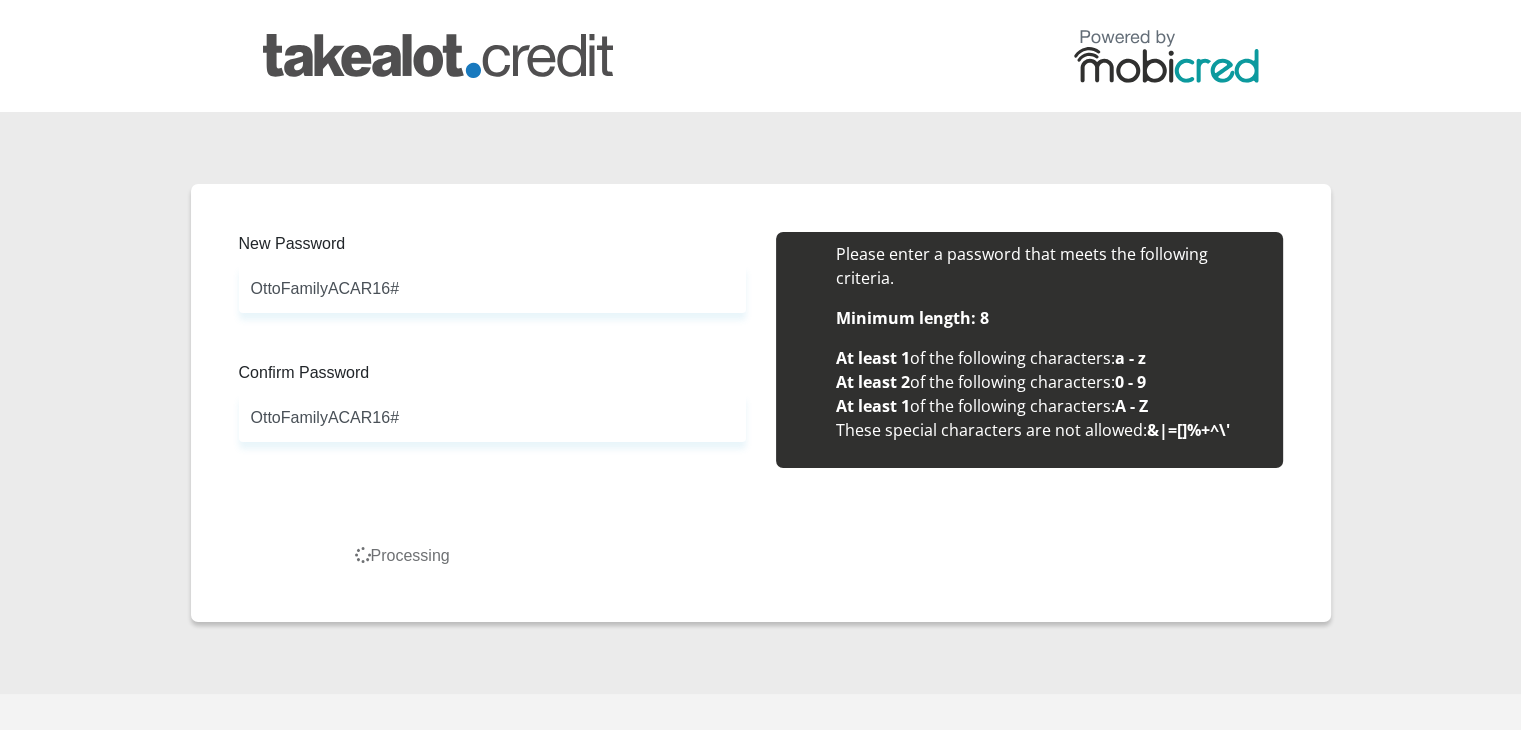 scroll, scrollTop: 0, scrollLeft: 0, axis: both 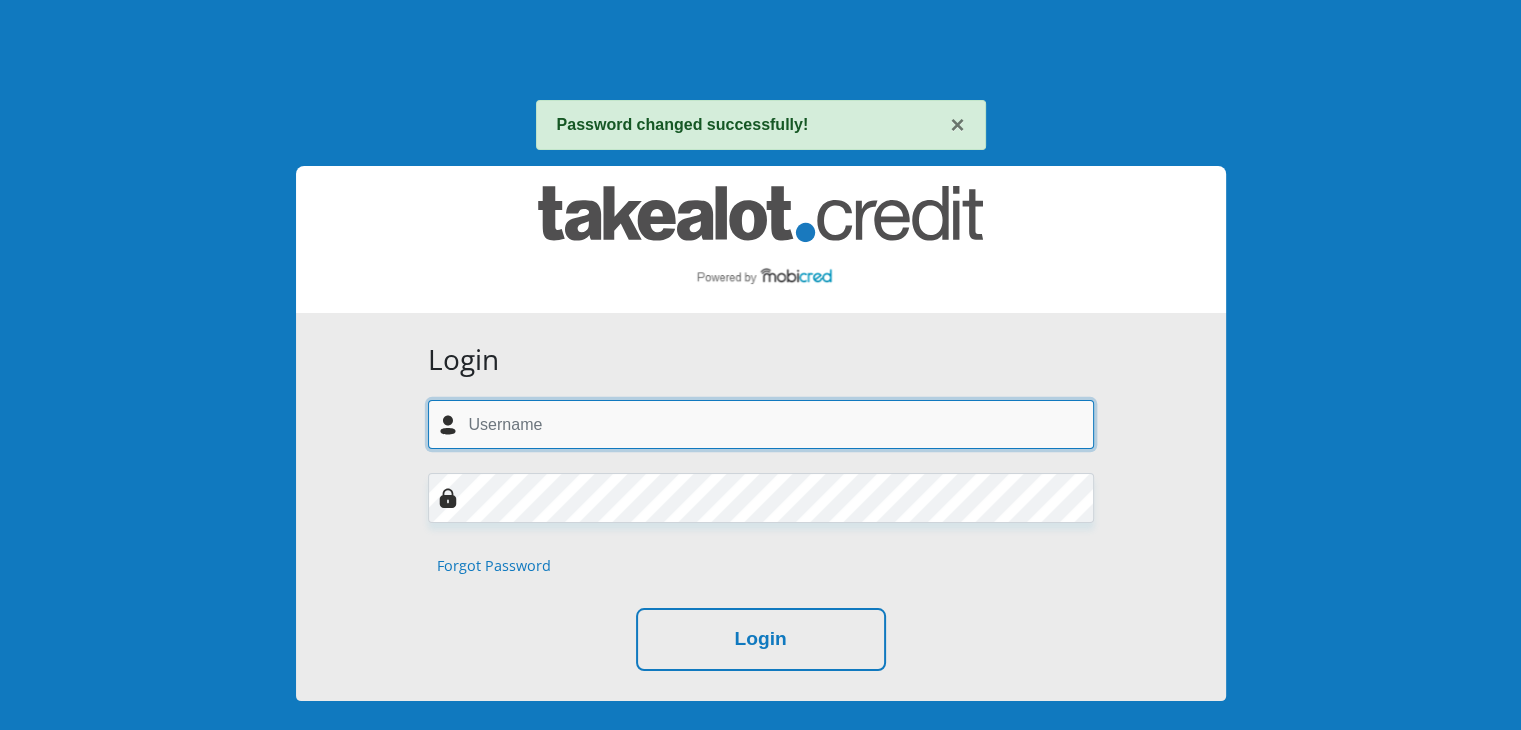 click at bounding box center [761, 424] 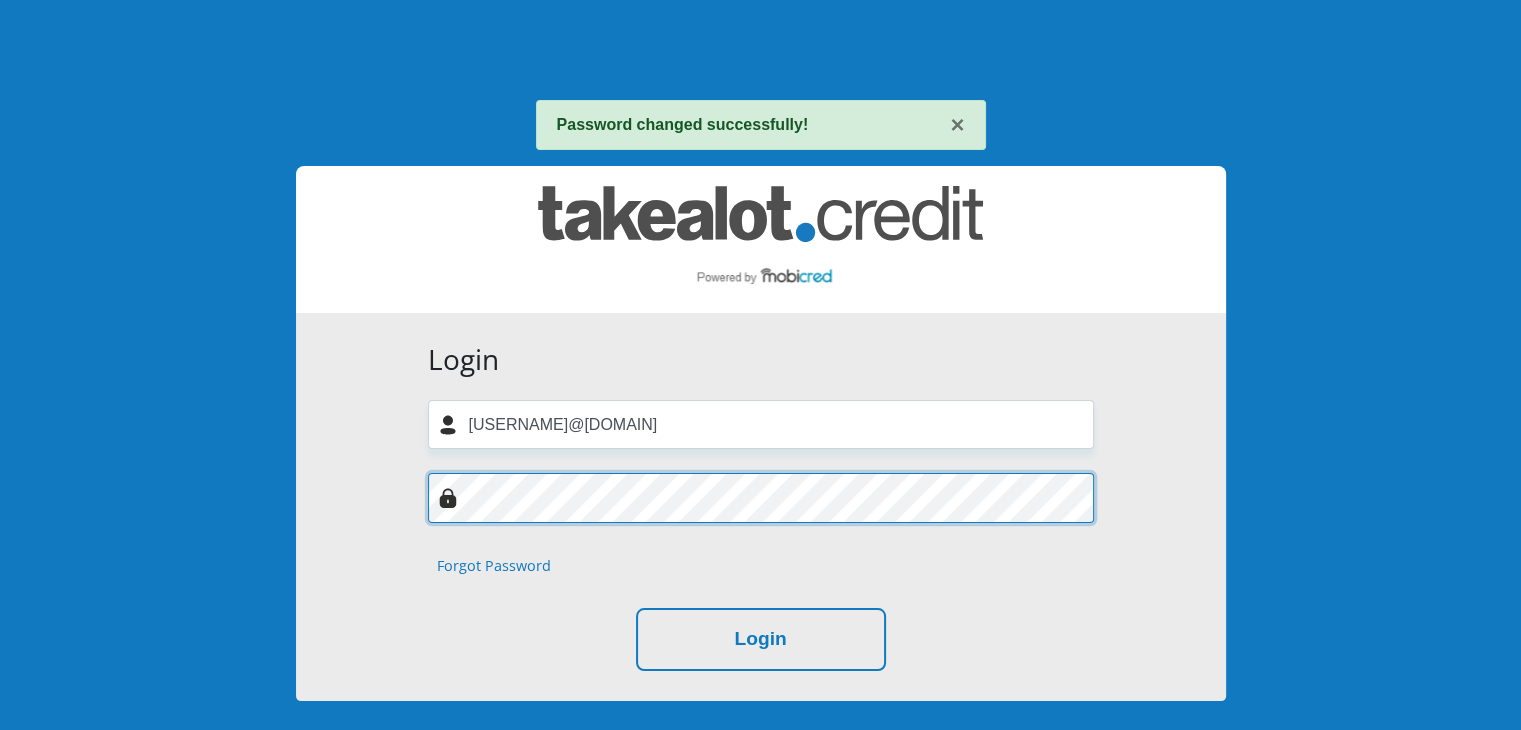 click on "Login" at bounding box center [761, 639] 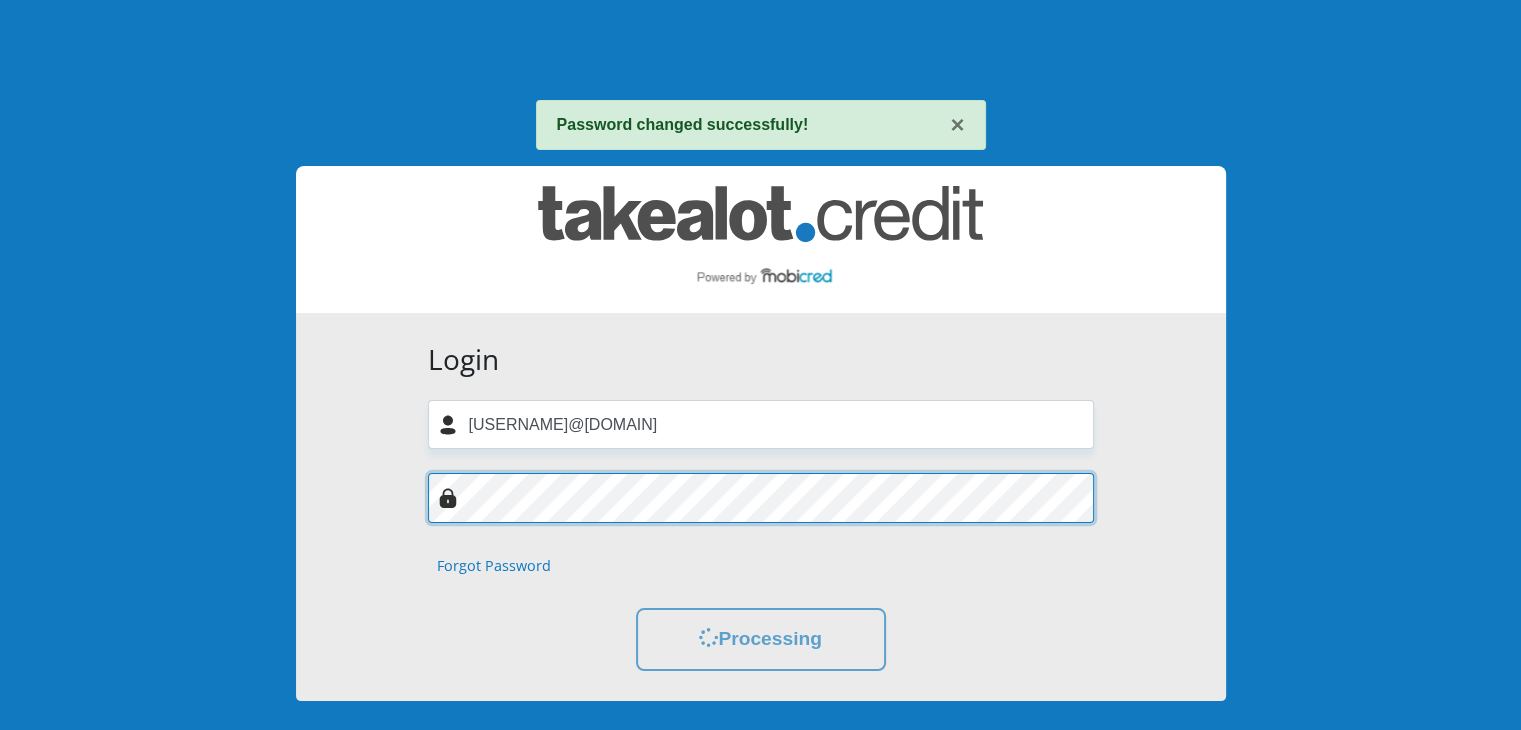 scroll, scrollTop: 0, scrollLeft: 0, axis: both 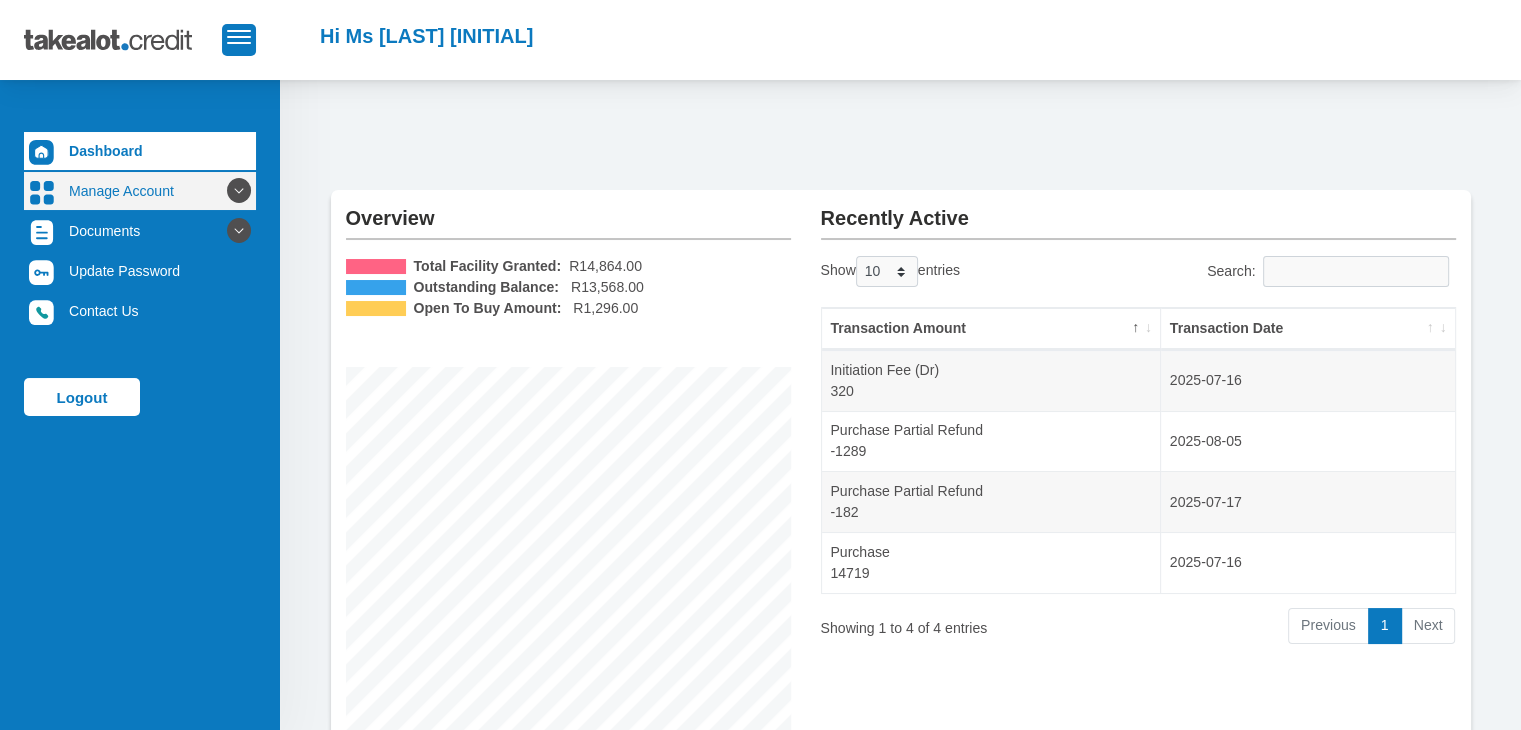 click on "Manage Account" at bounding box center [140, 191] 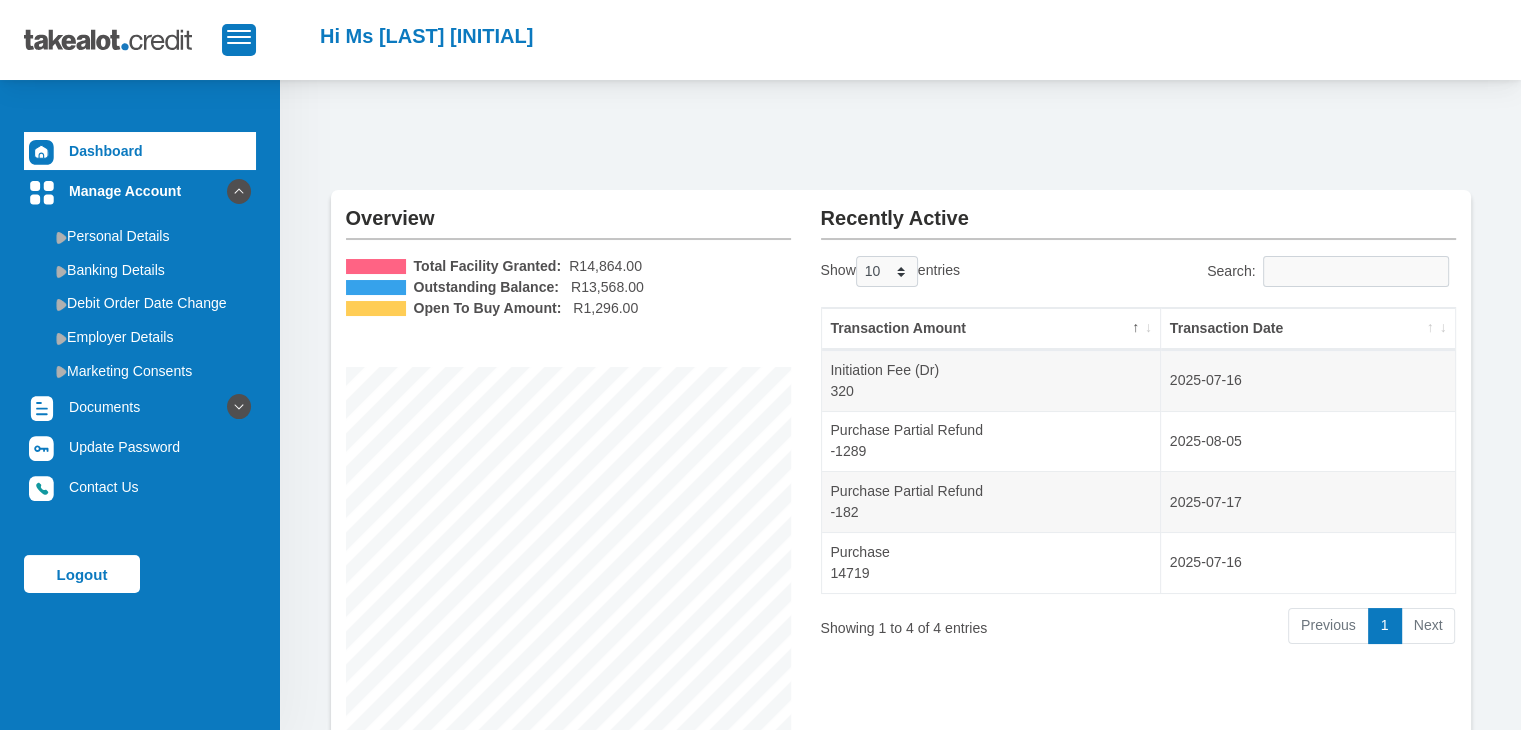 click on "Total Facility Granted:" at bounding box center (488, 266) 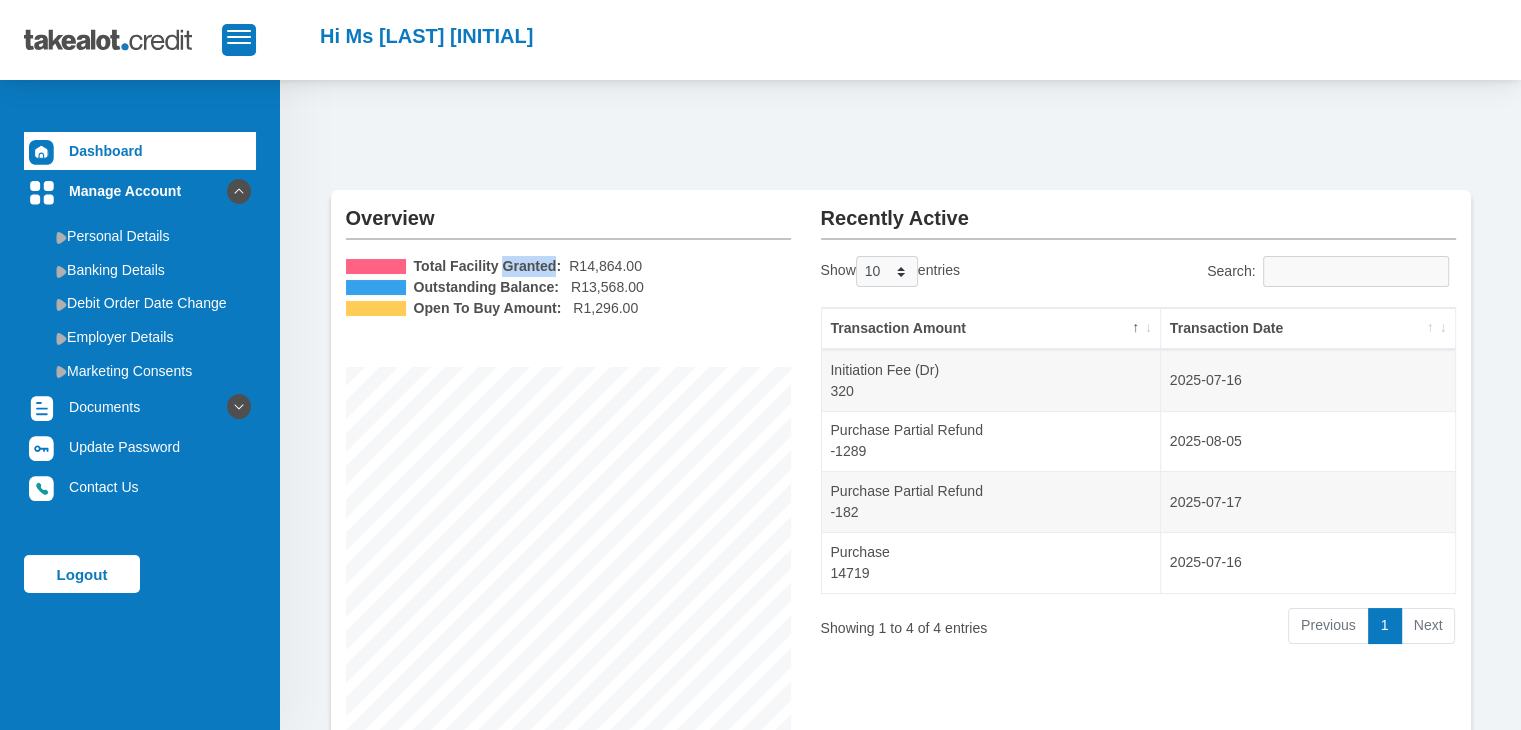click on "Total Facility Granted:" at bounding box center (488, 266) 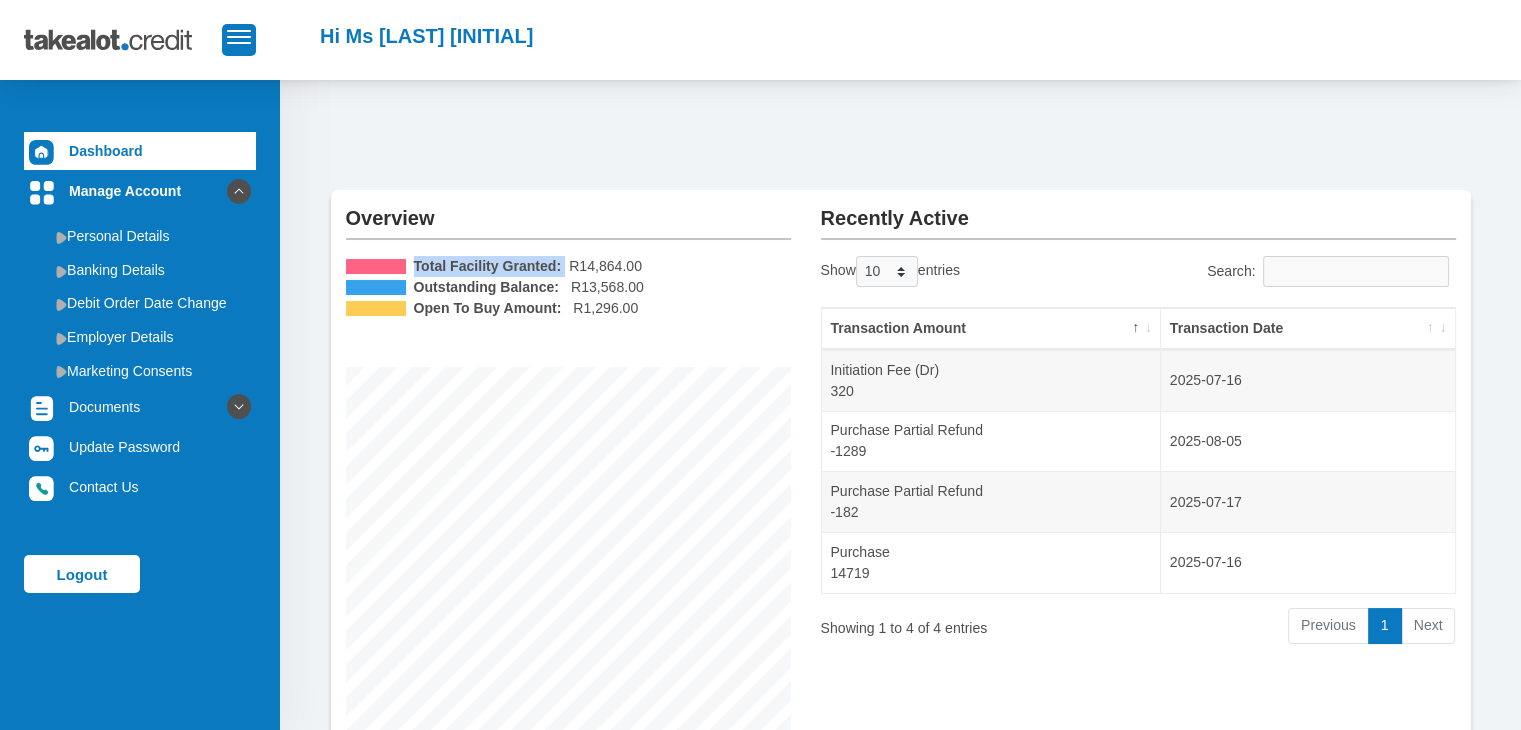 click on "Total Facility Granted:" at bounding box center (488, 266) 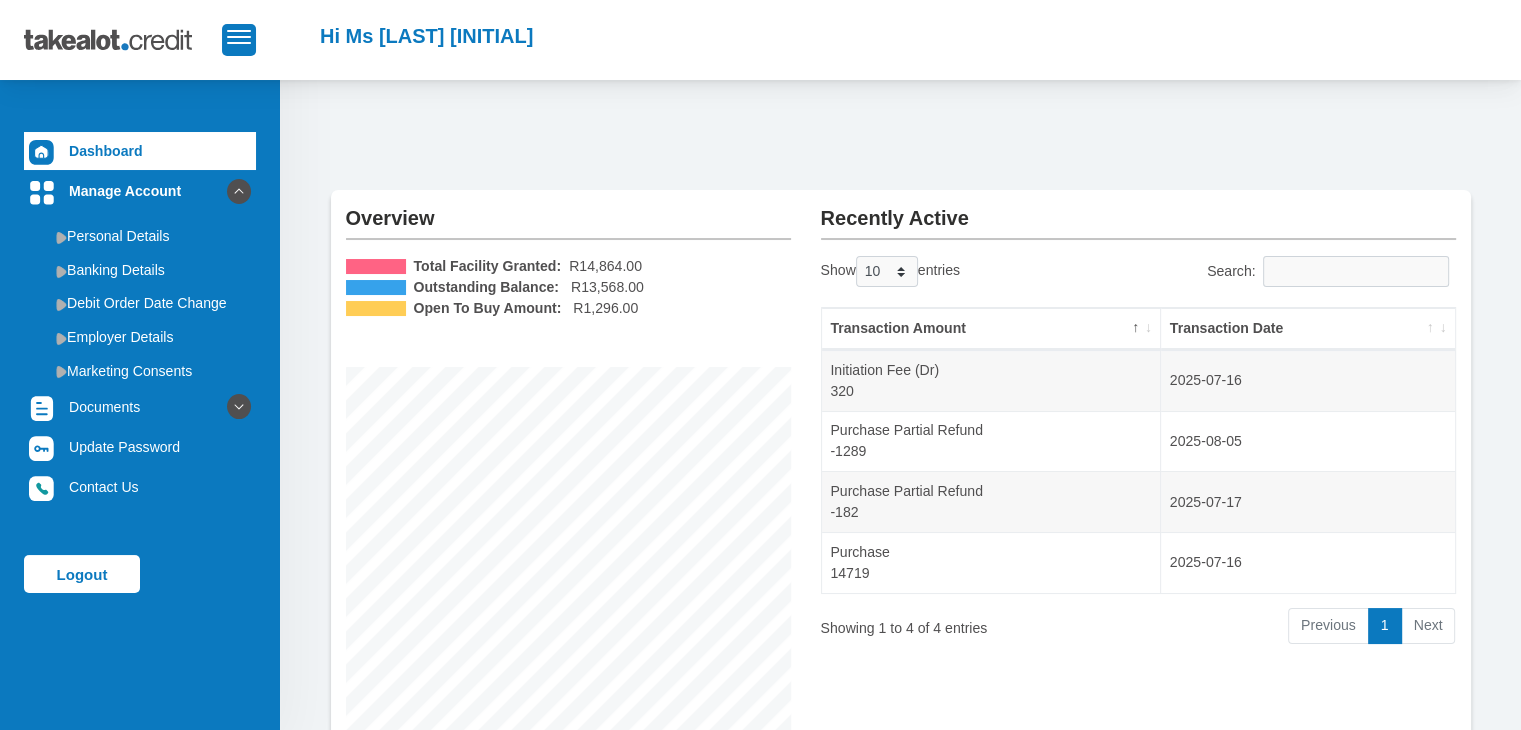 click on "Outstanding Balance:     R13,568.00" at bounding box center [568, 287] 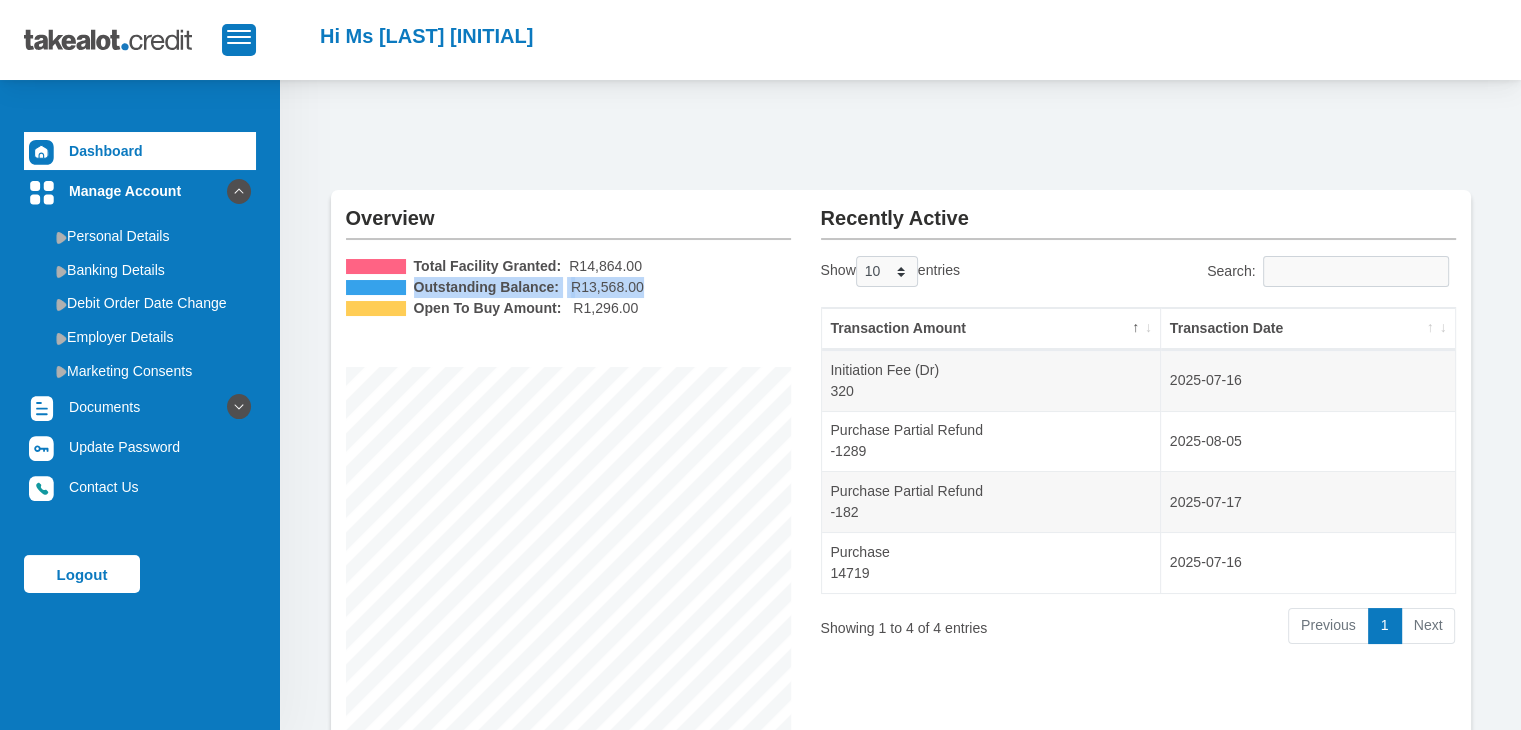 drag, startPoint x: 653, startPoint y: 285, endPoint x: 629, endPoint y: 335, distance: 55.461697 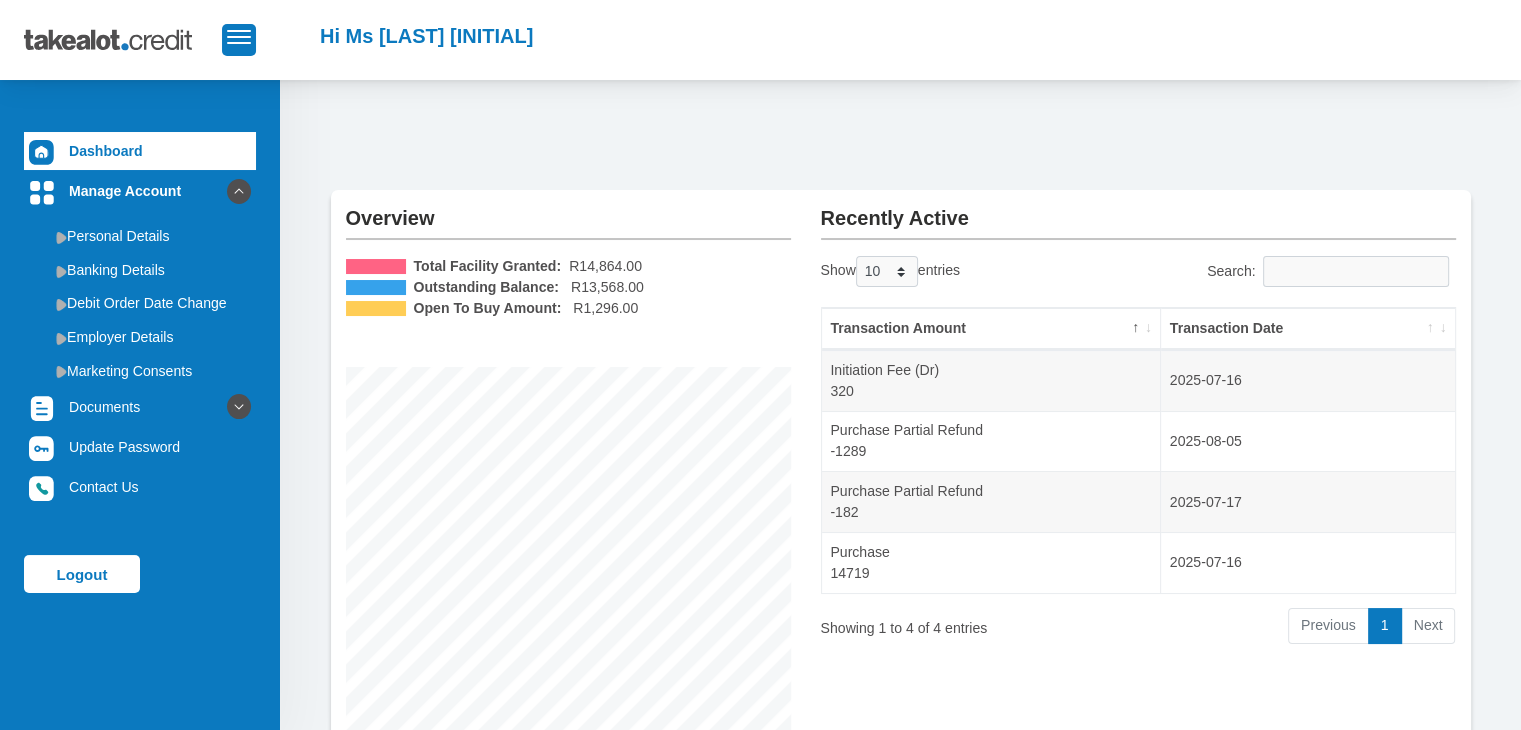 click on "Total Facility Granted:    R14,864.00
Outstanding Balance:     R13,568.00
Open To Buy Amount:     R1,296.00" at bounding box center [568, 534] 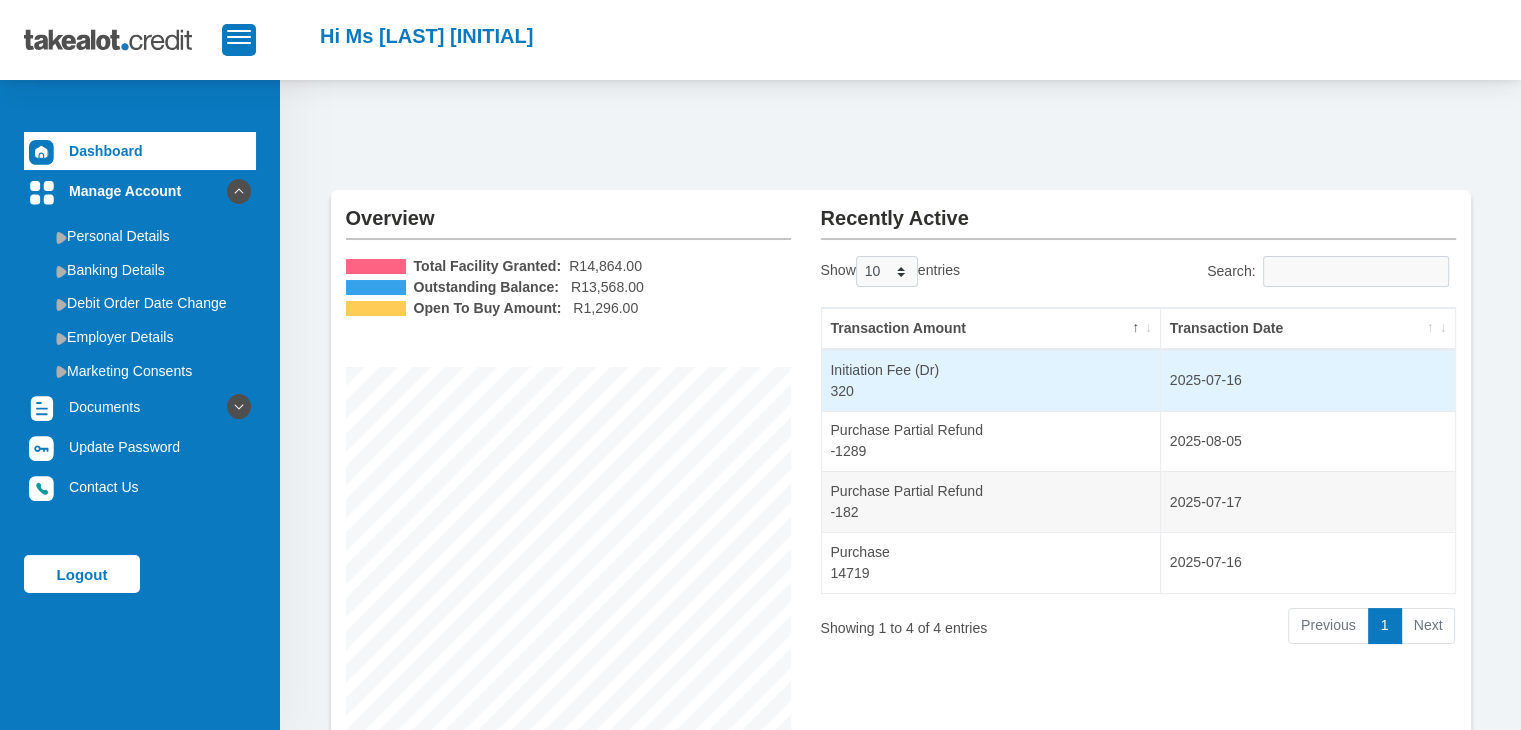 scroll, scrollTop: 100, scrollLeft: 0, axis: vertical 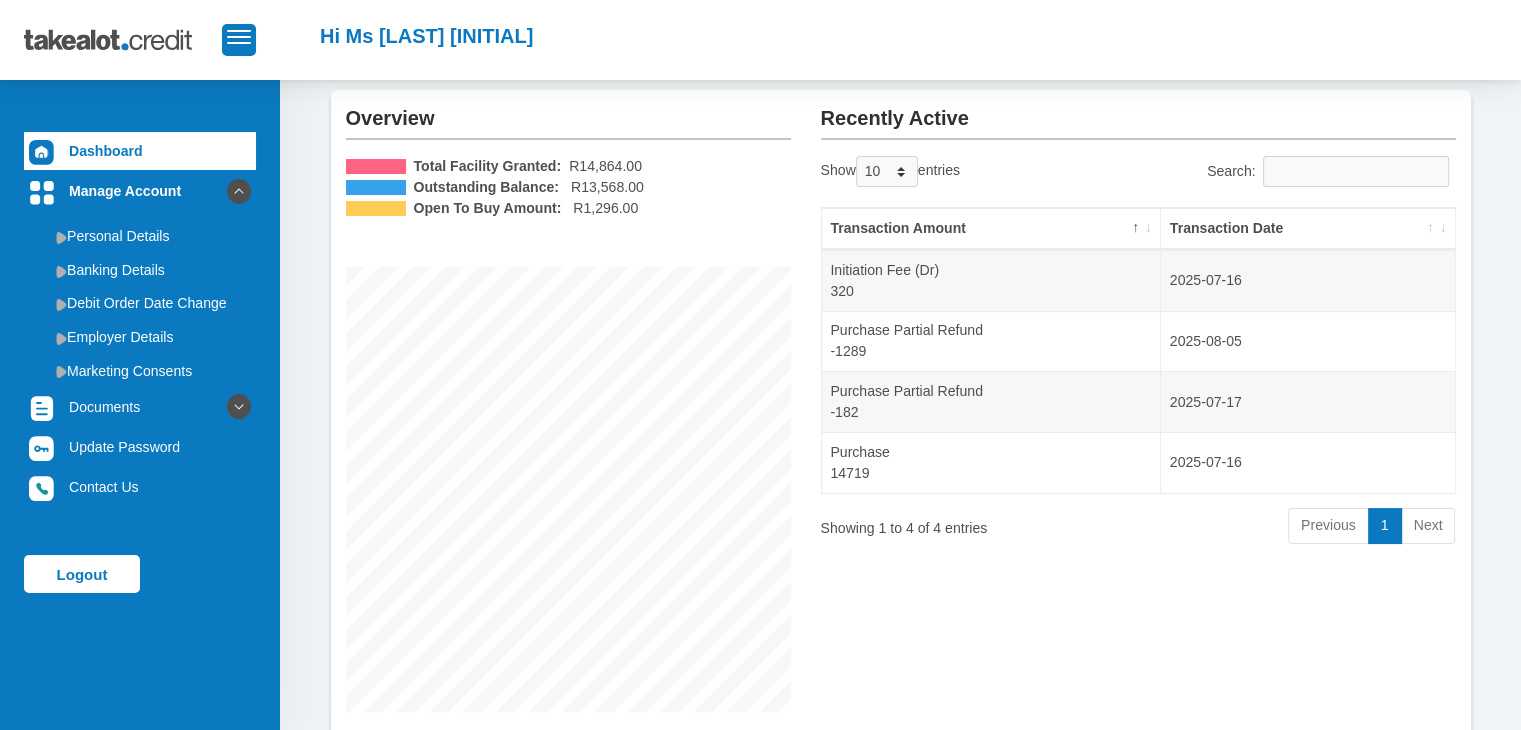 click on "Recently Active
Show  10 25 50 100  entries Search:
Transaction Amount Transaction Date
Initiation Fee (Dr) 320
2025-07-16
Purchase Partial Refund -1289
2025-08-05
Purchase Partial Refund -182
2025-07-17
Purchase 14719
2025-07-16
Showing 1 to 4 of 4 entries Previous 1 Next" at bounding box center (1138, 473) 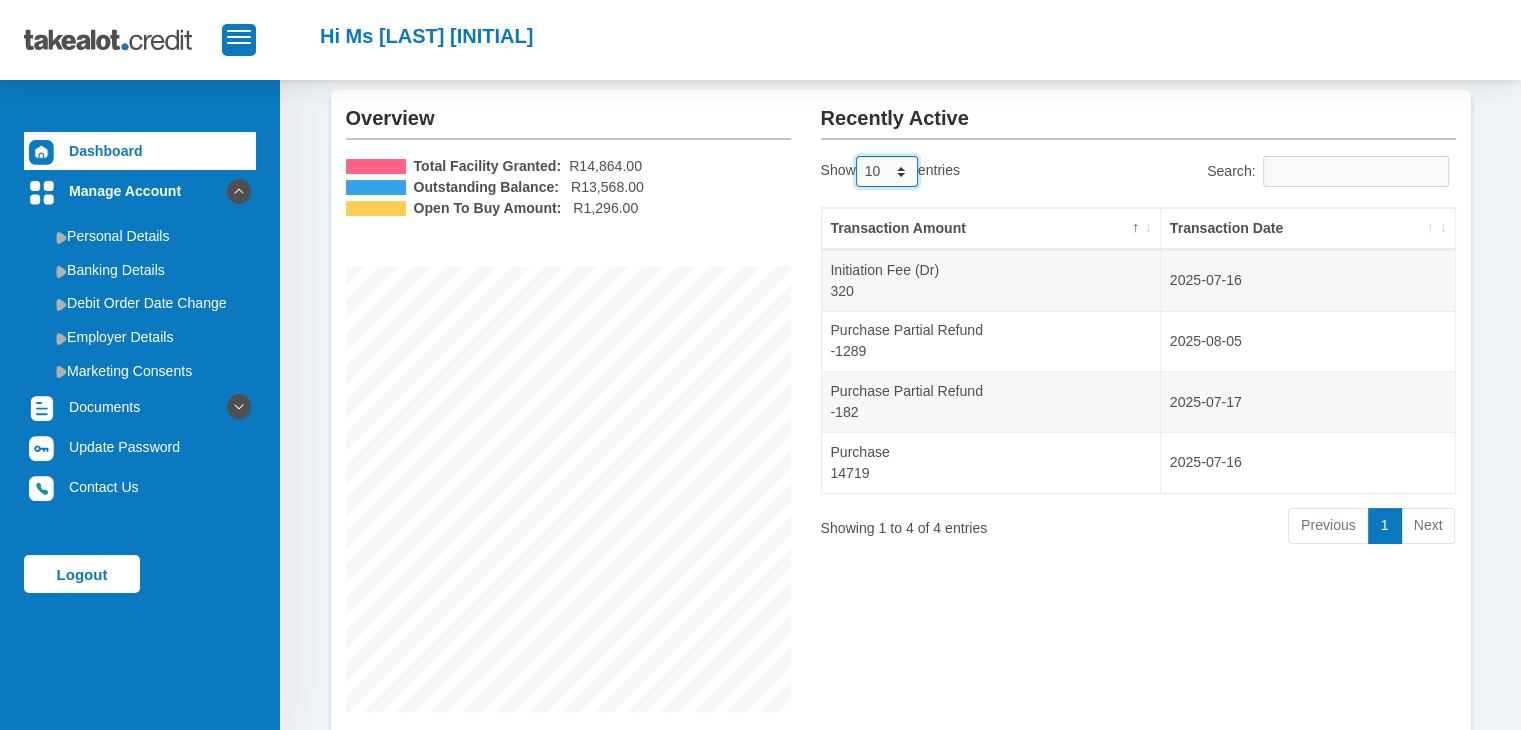 click on "10 25 50 100" at bounding box center [887, 171] 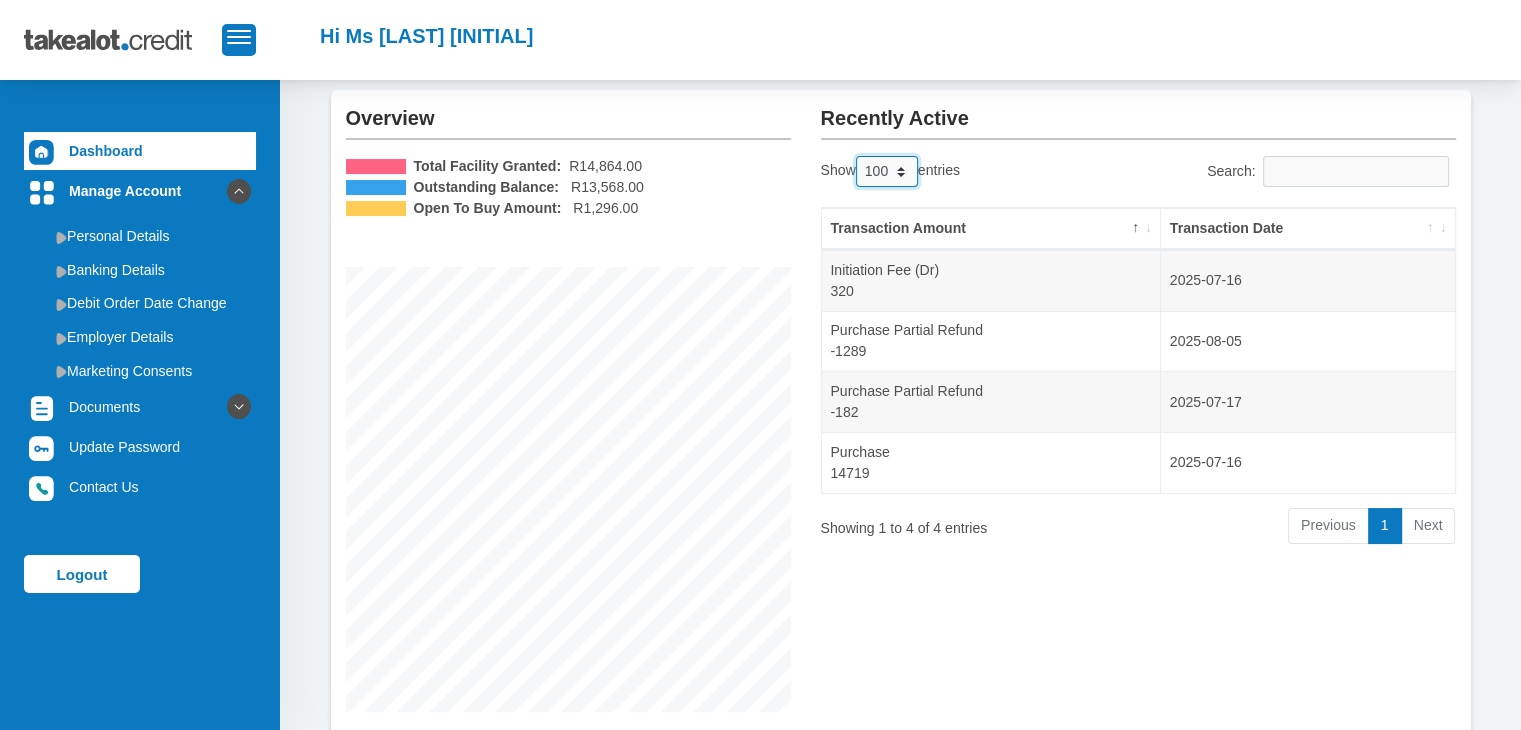 click on "10 25 50 100" at bounding box center (887, 171) 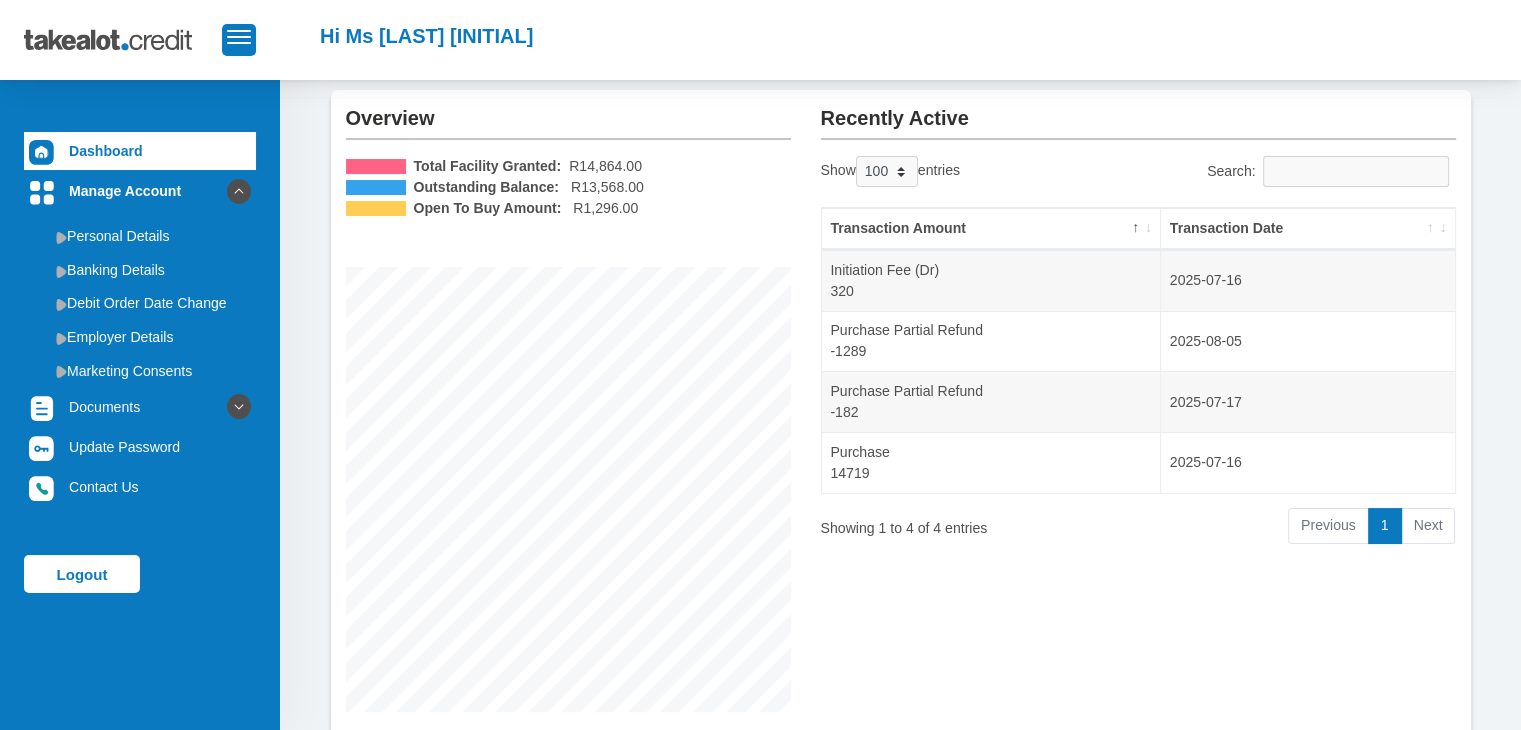 click on "Next" at bounding box center [1429, 526] 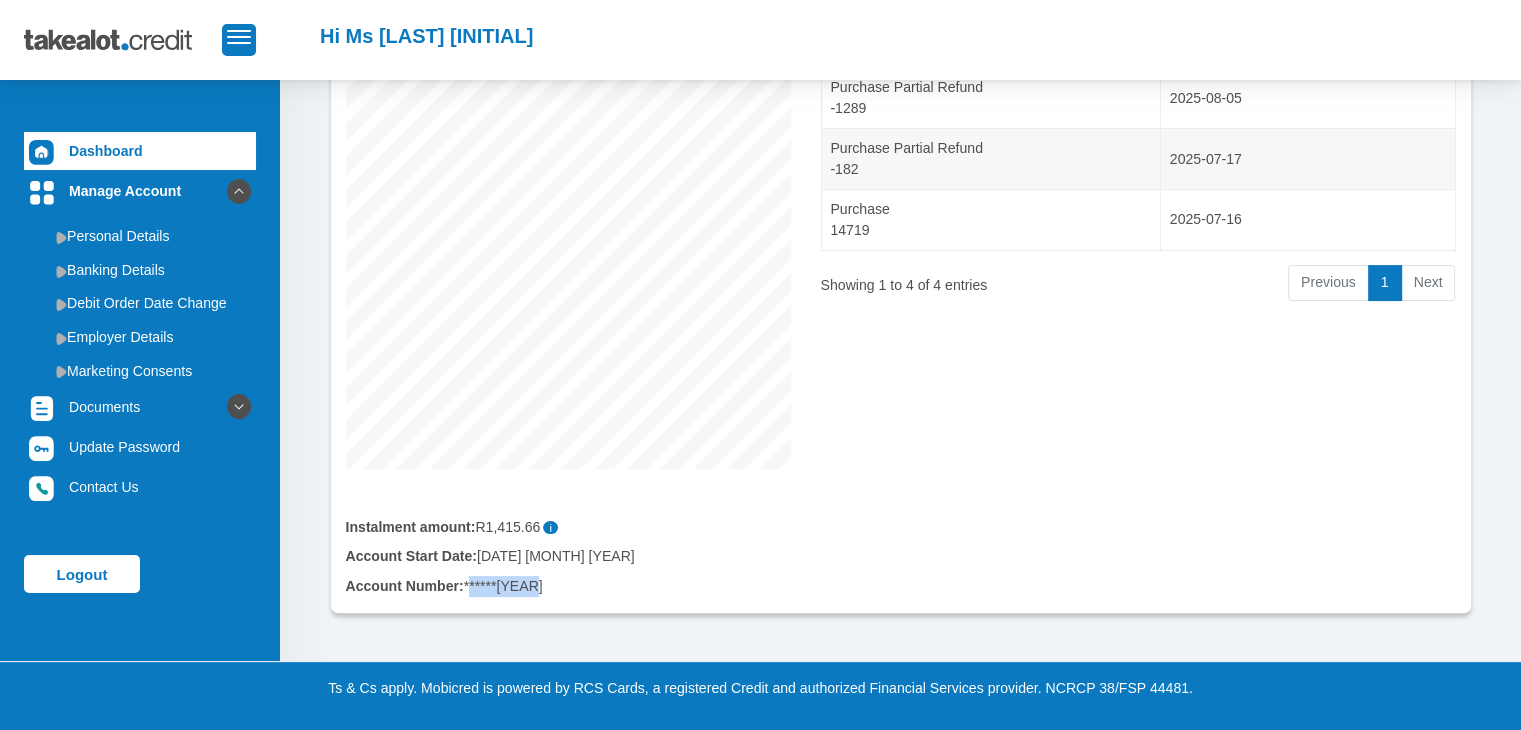 drag, startPoint x: 540, startPoint y: 588, endPoint x: 465, endPoint y: 597, distance: 75.53807 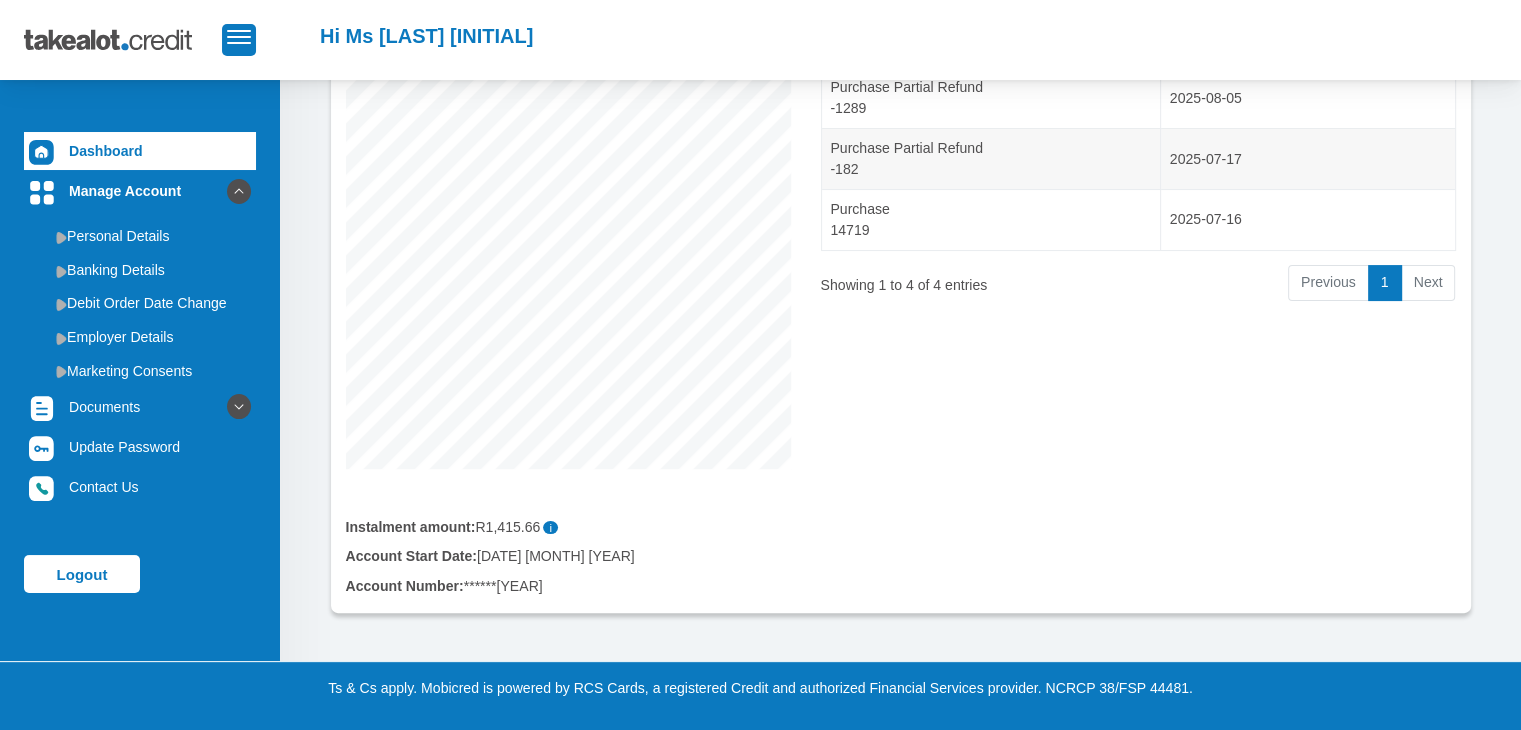 click on "Instalment amount:  R1,415.66 i
Account Start Date:  16 July 2025
Account Number:  ******1966" at bounding box center [568, 540] 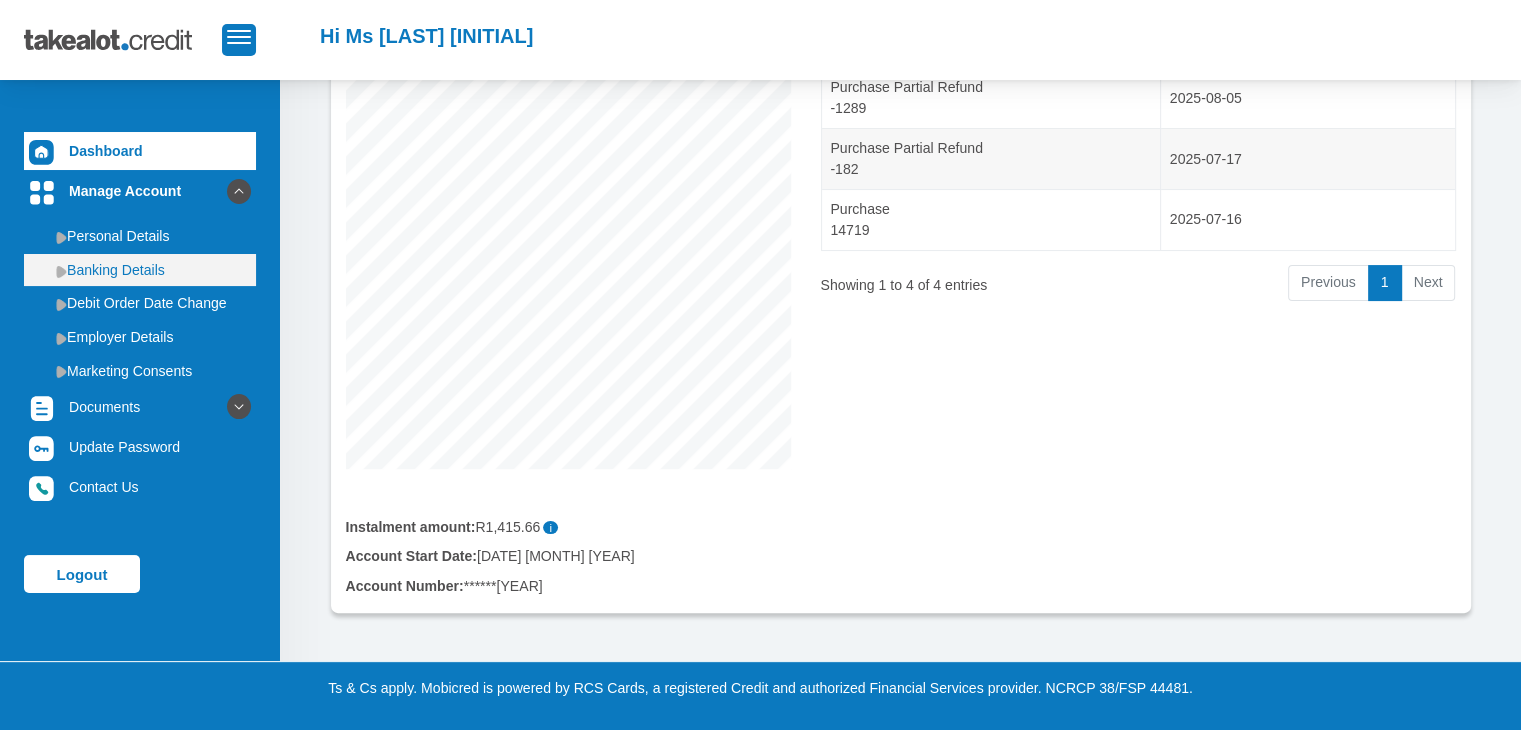 click on "Banking Details" at bounding box center (140, 270) 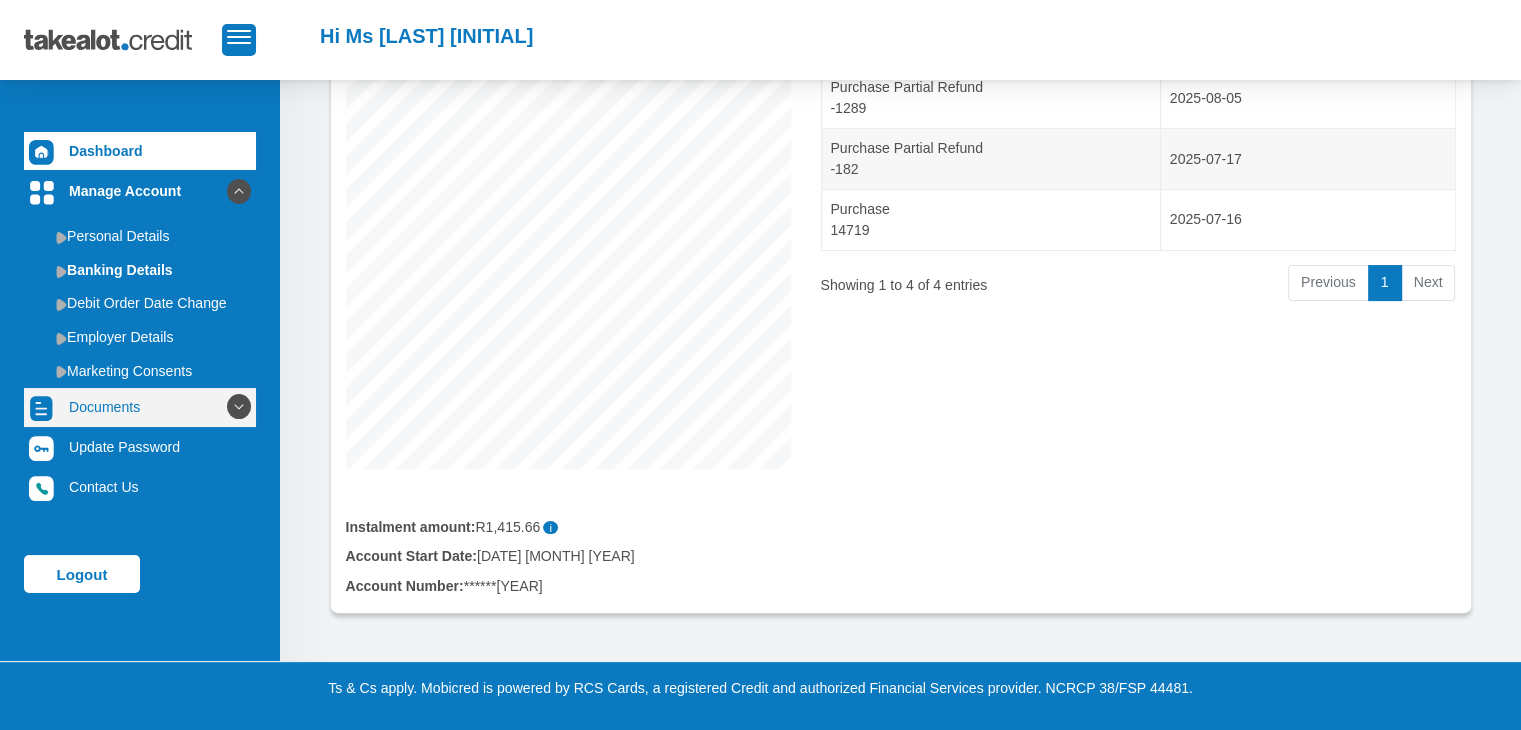 click at bounding box center [239, 407] 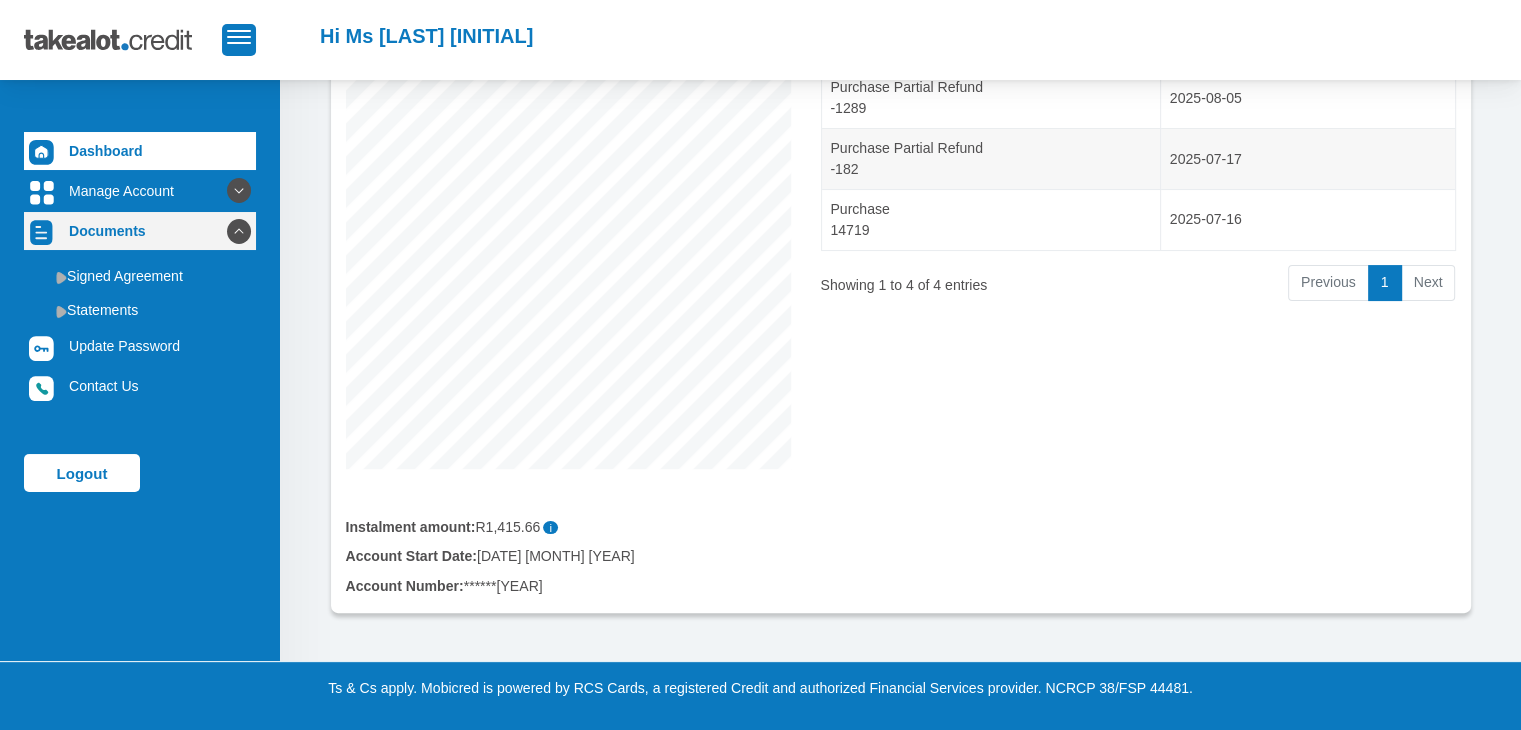 click at bounding box center (239, 231) 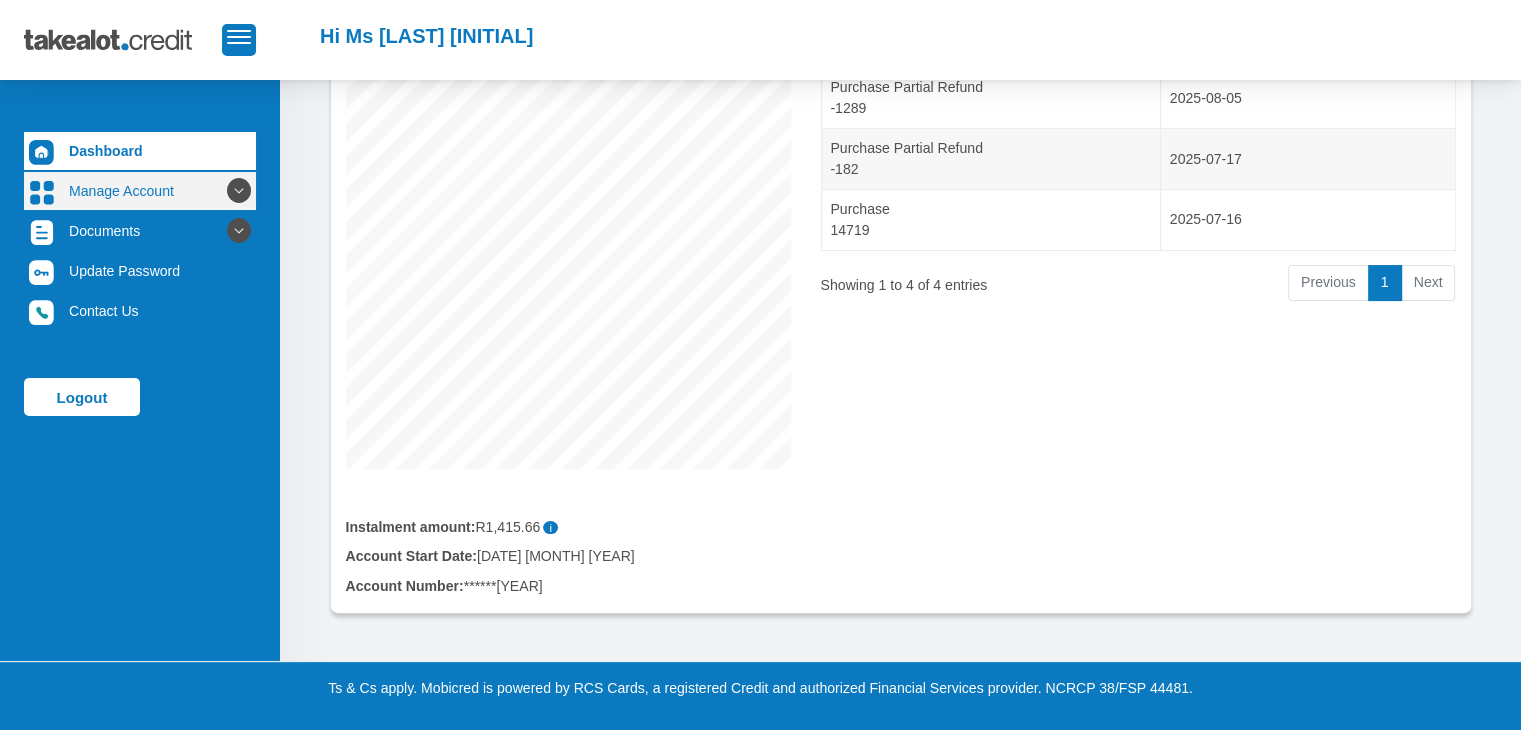 click at bounding box center [239, 191] 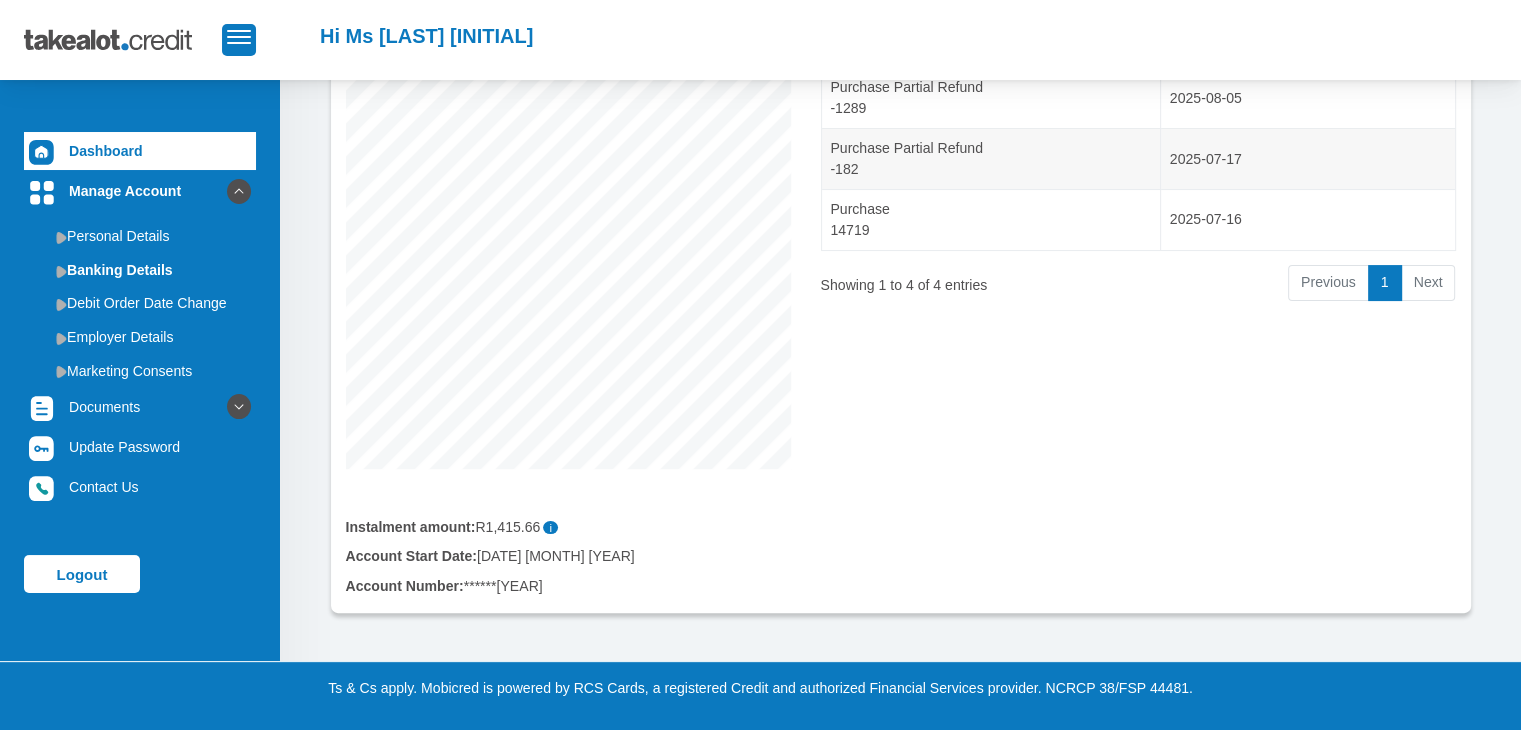 click on "i" at bounding box center [550, 527] 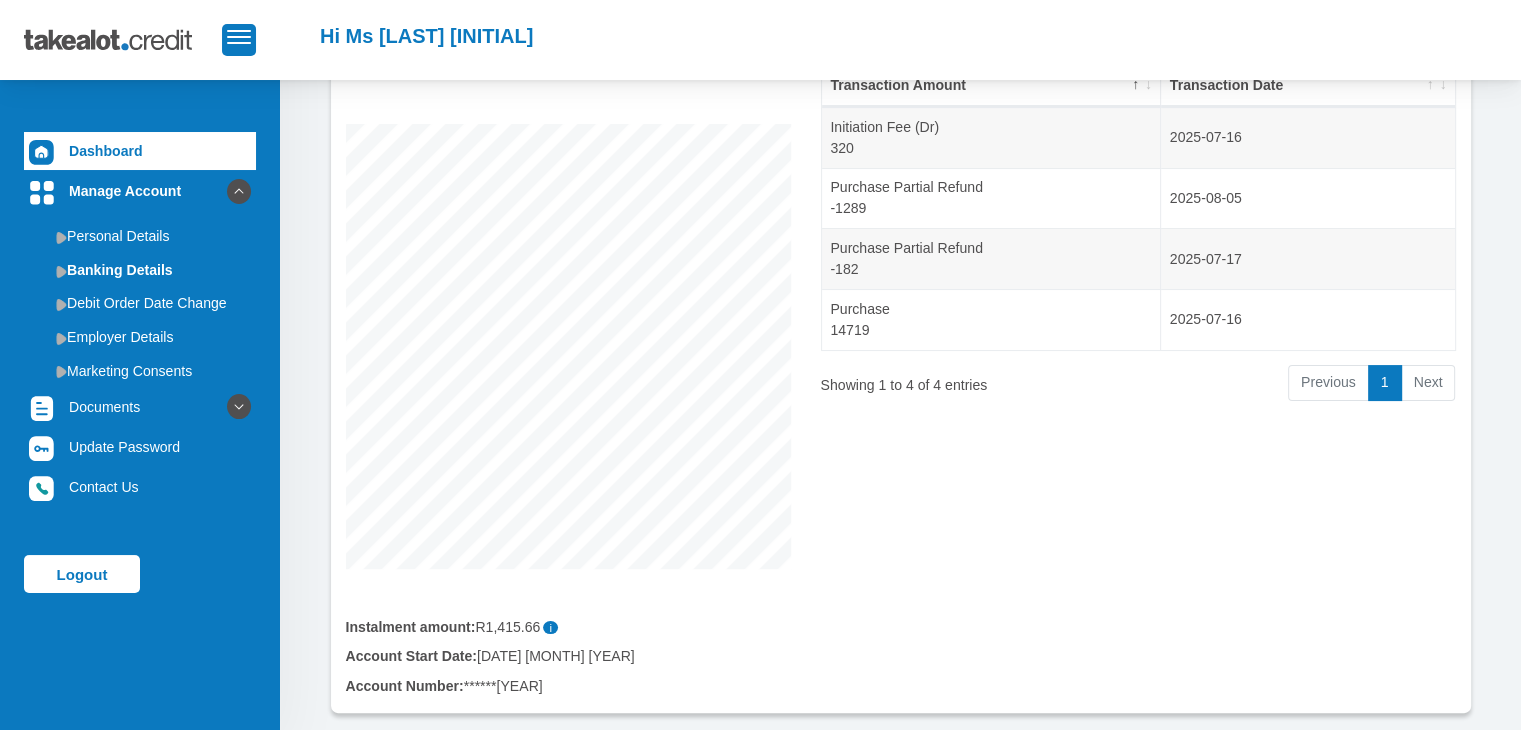 drag, startPoint x: 542, startPoint y: 647, endPoint x: 524, endPoint y: 647, distance: 18 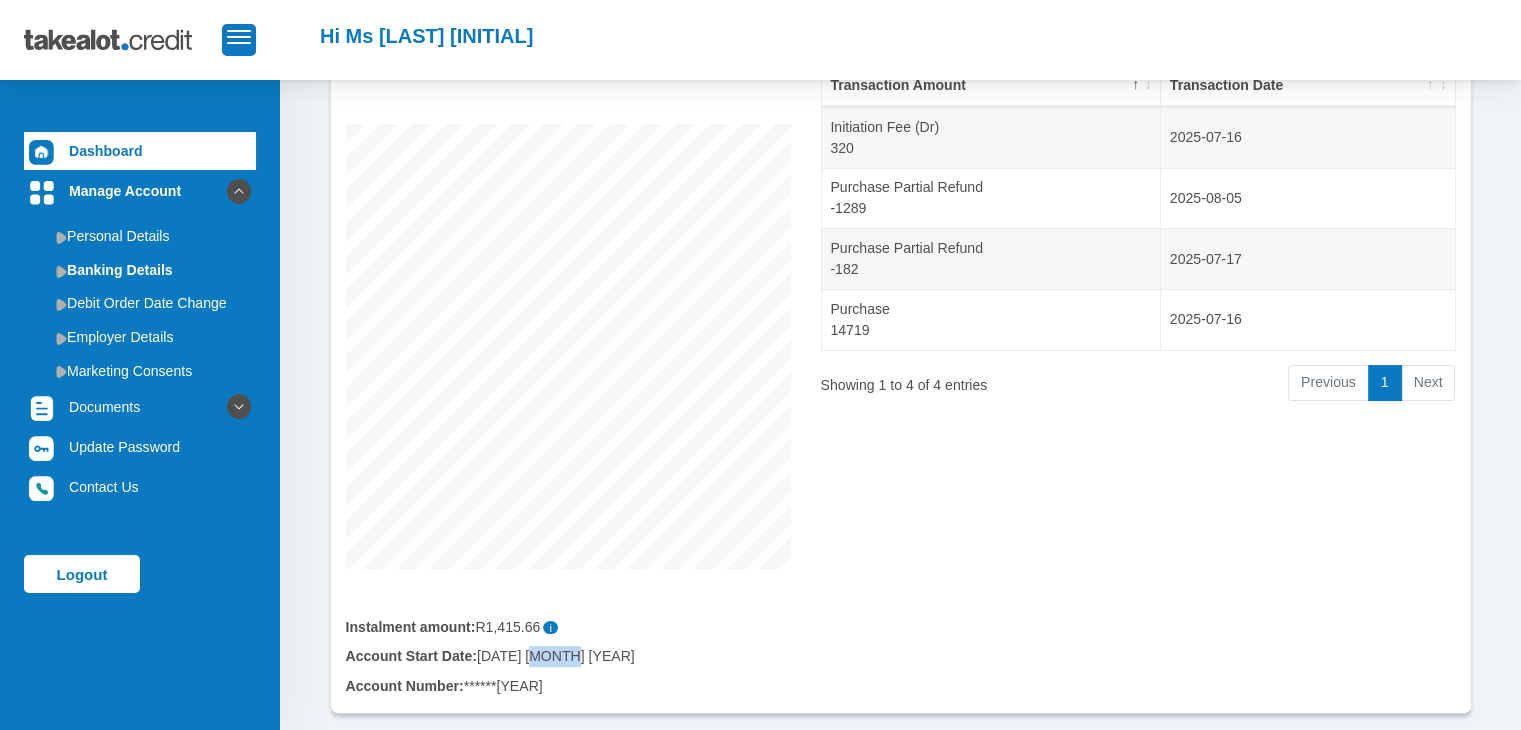 click on "Account Start Date:  16 July 2025" at bounding box center (568, 656) 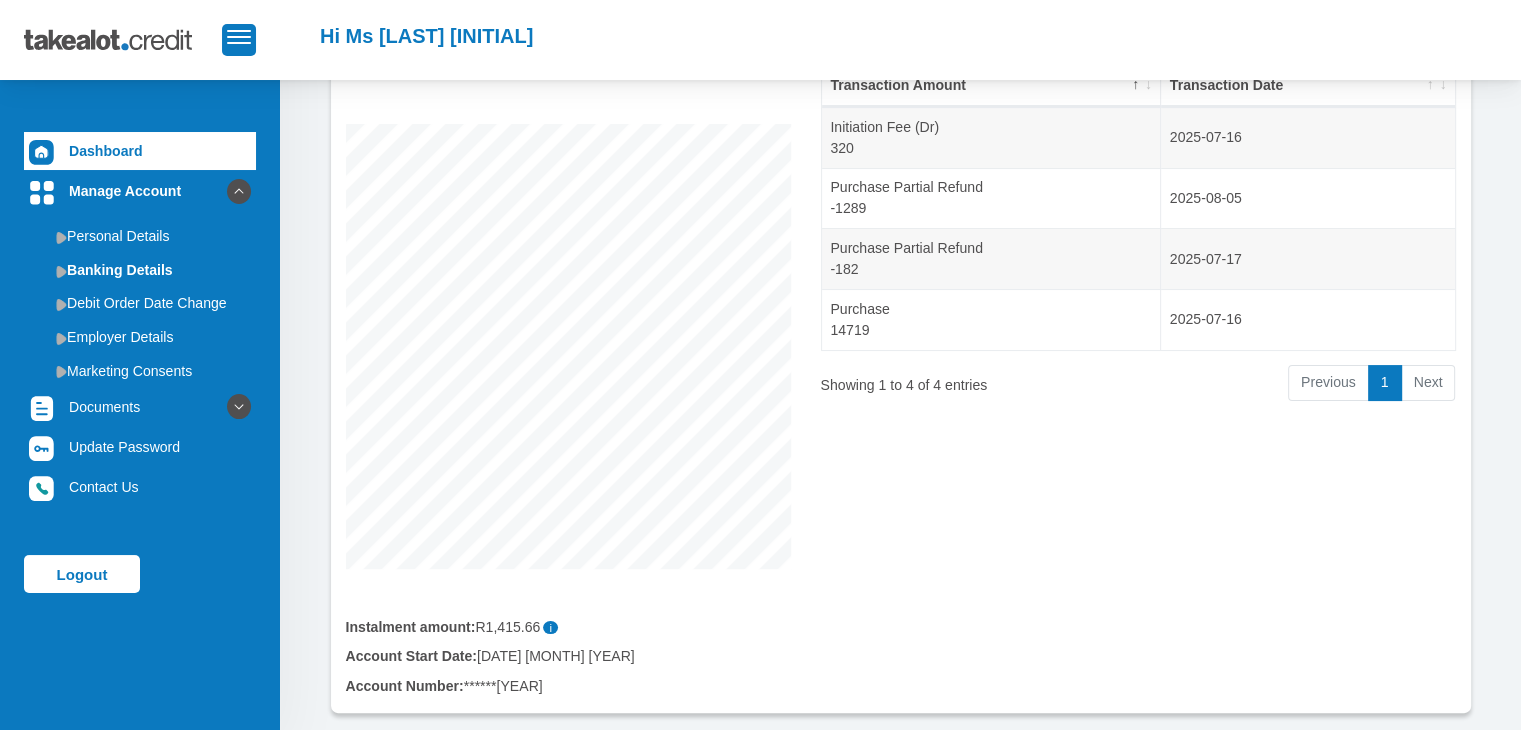 click on "Instalment amount:  R1,415.66 i
Account Start Date:  16 July 2025
Account Number:  ******1966" at bounding box center (568, 640) 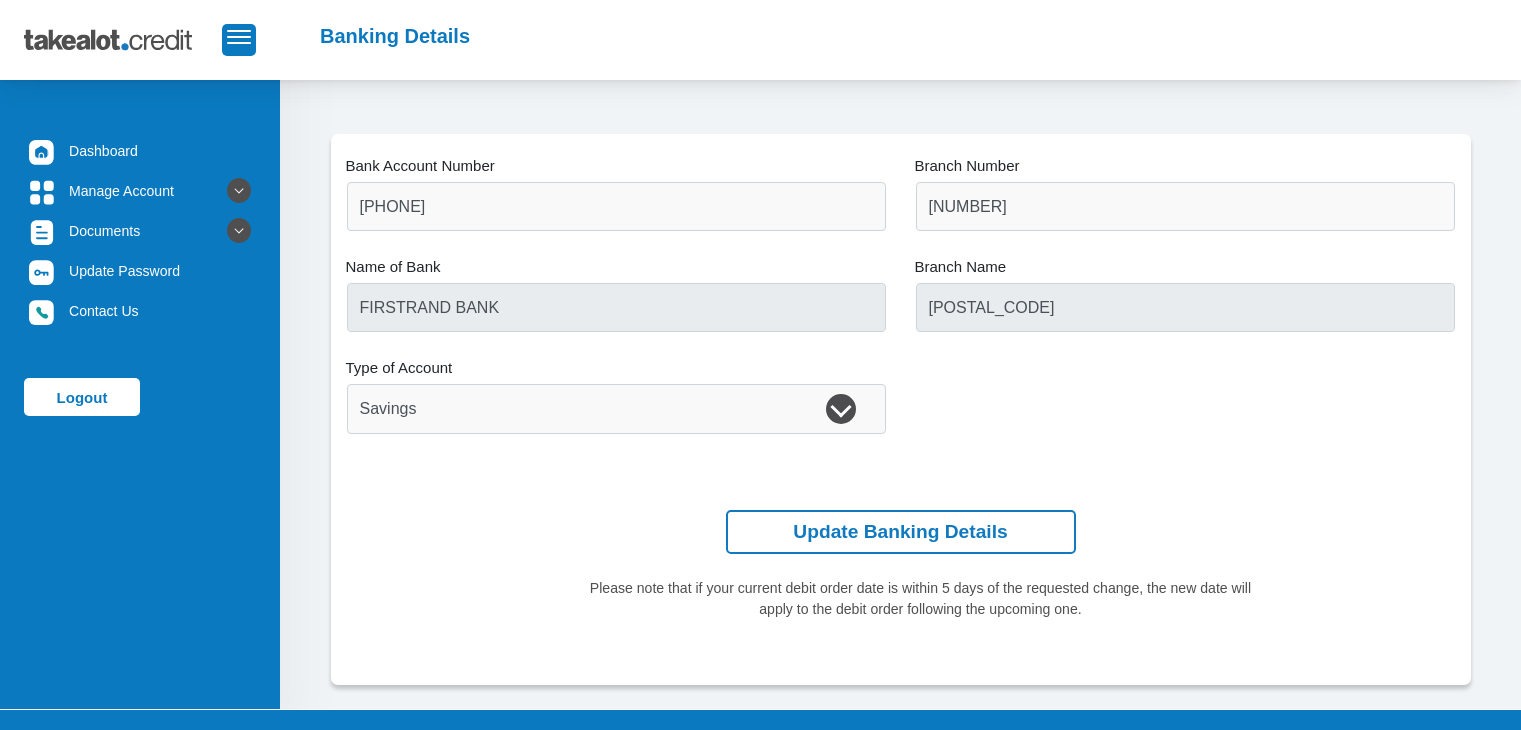 scroll, scrollTop: 0, scrollLeft: 0, axis: both 